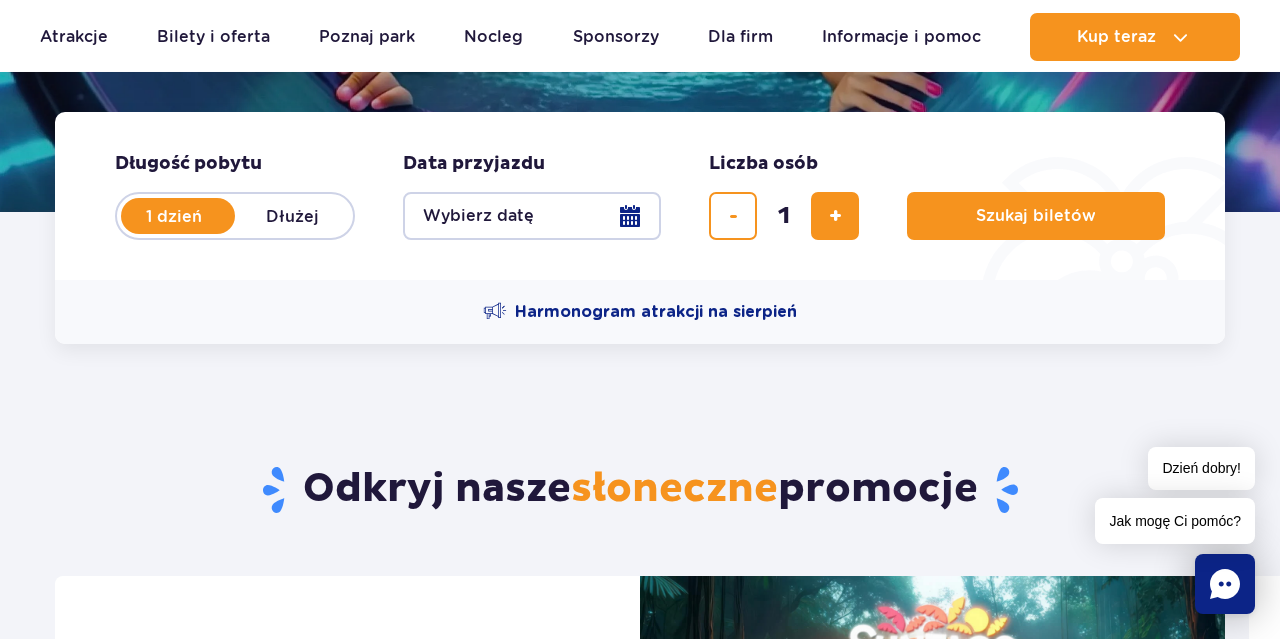 scroll, scrollTop: 208, scrollLeft: 0, axis: vertical 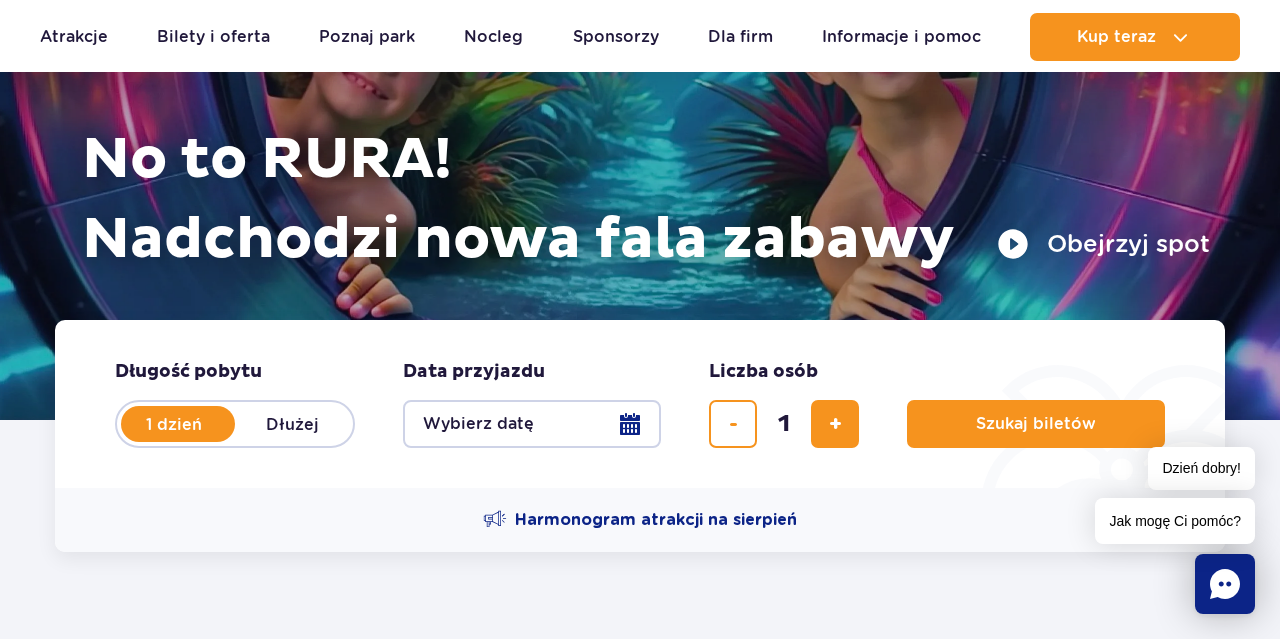 click on "Dłużej" at bounding box center [292, 424] 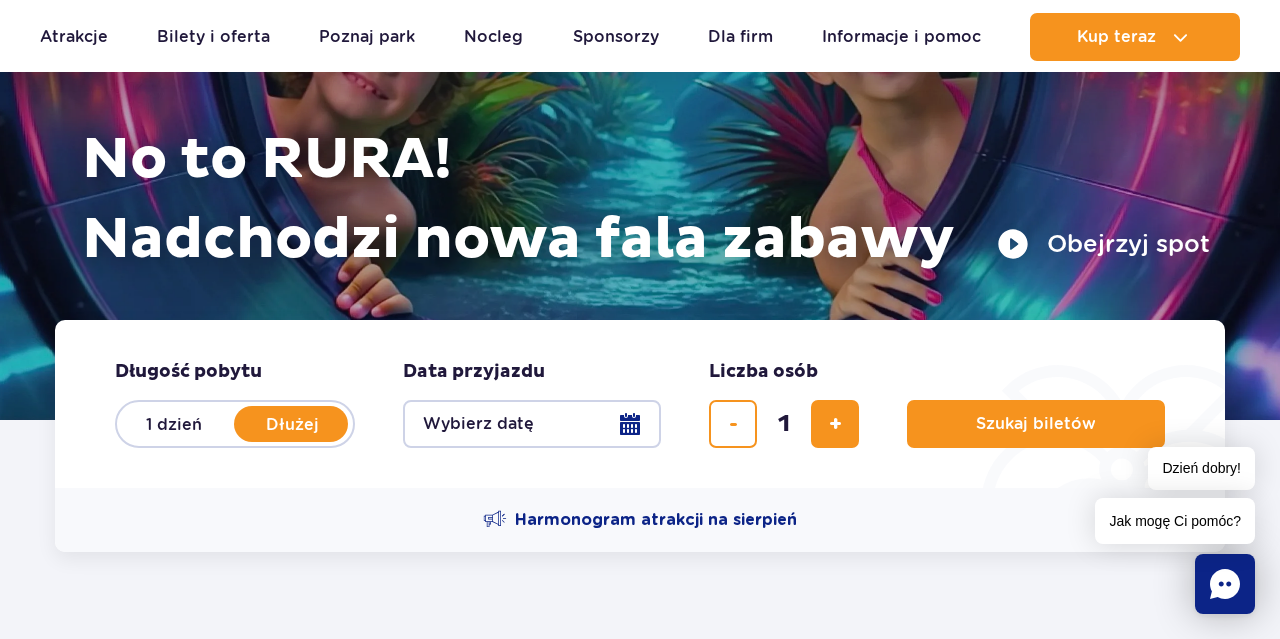 click on "Wybierz datę" at bounding box center (532, 424) 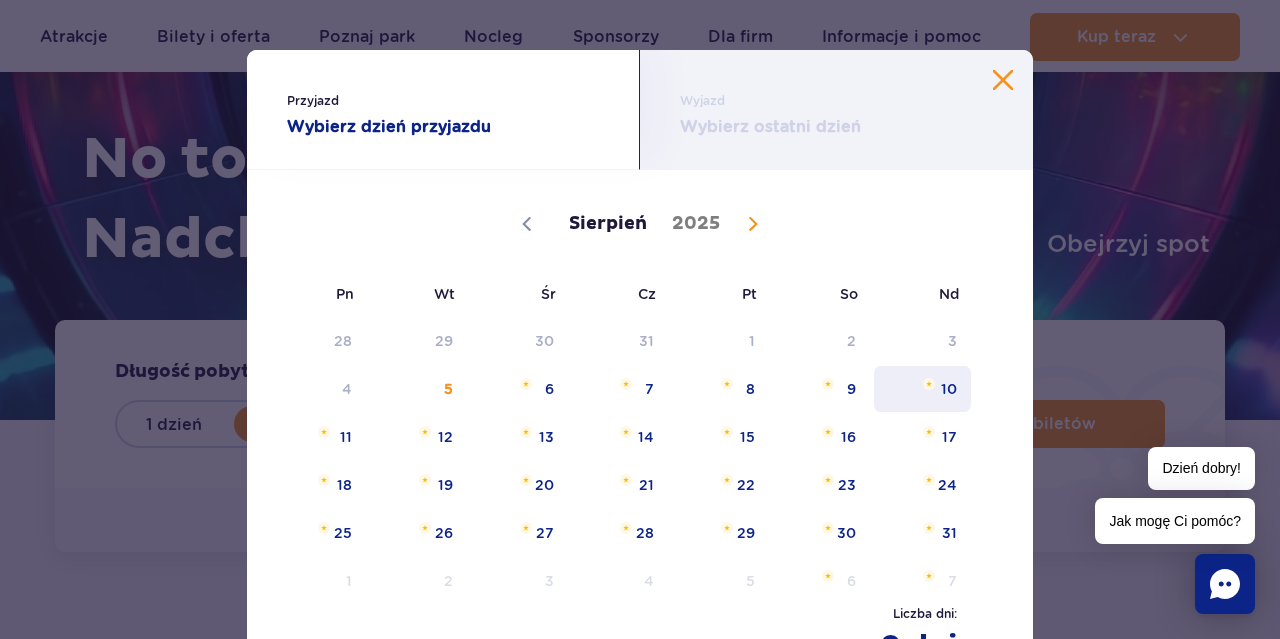 click on "10" at bounding box center [922, 389] 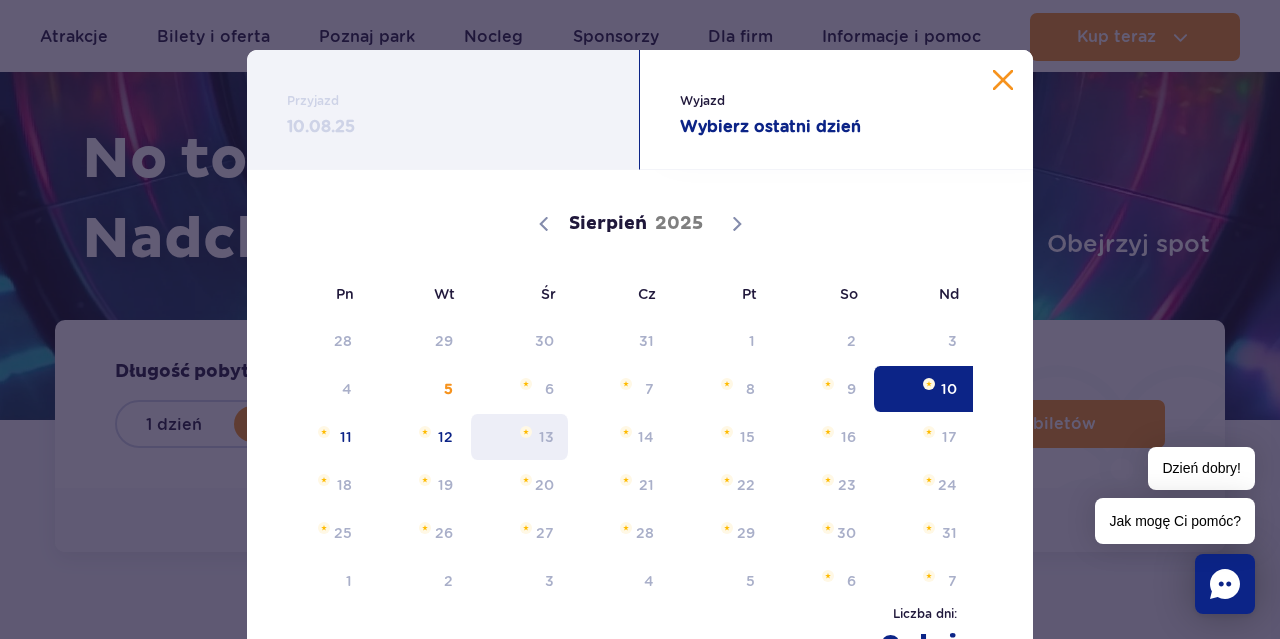 click on "13" at bounding box center [519, 437] 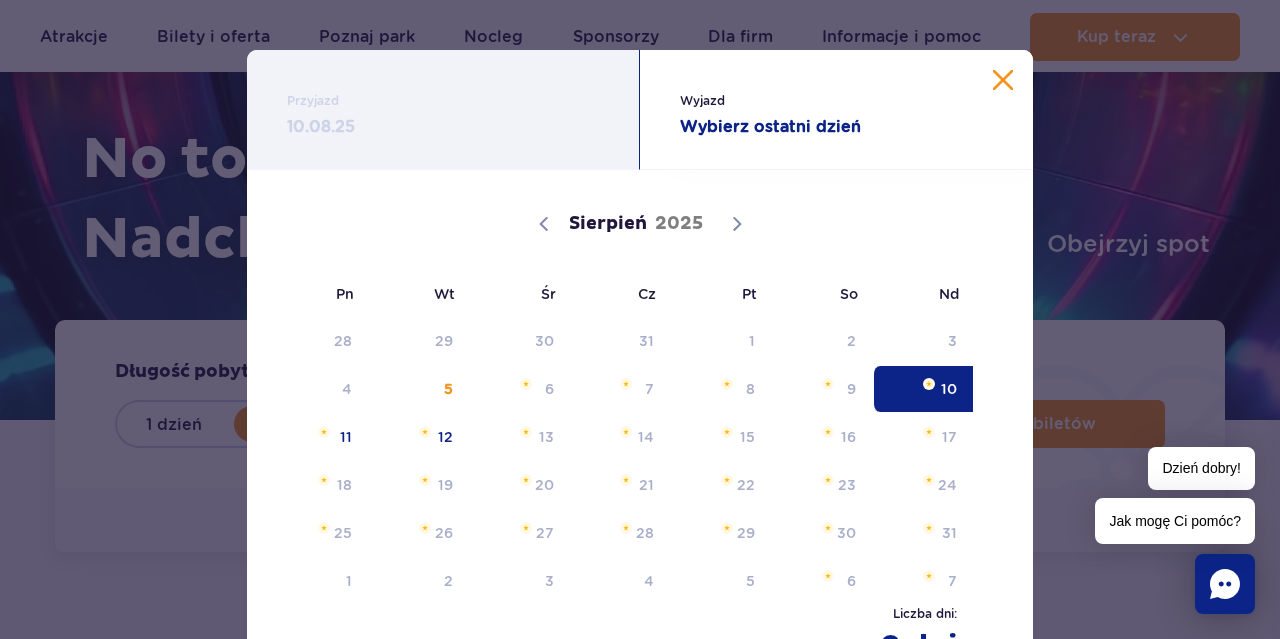 click on "Wybierz ostatni dzień" at bounding box center [836, 127] 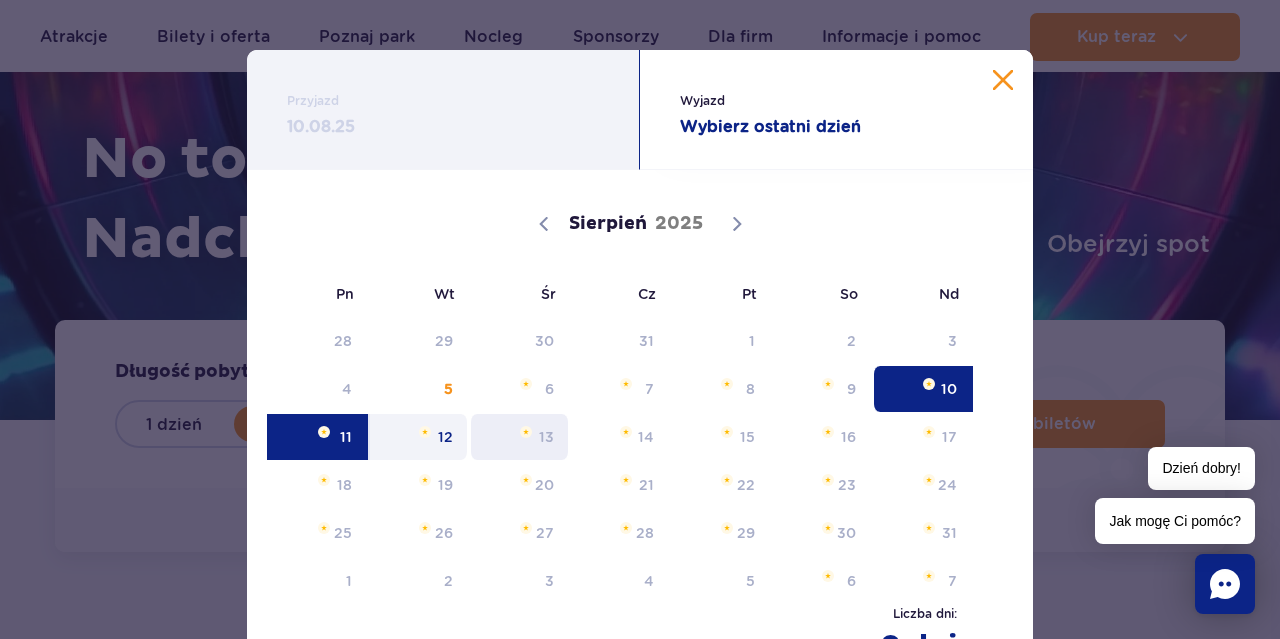 click on "13" at bounding box center (519, 437) 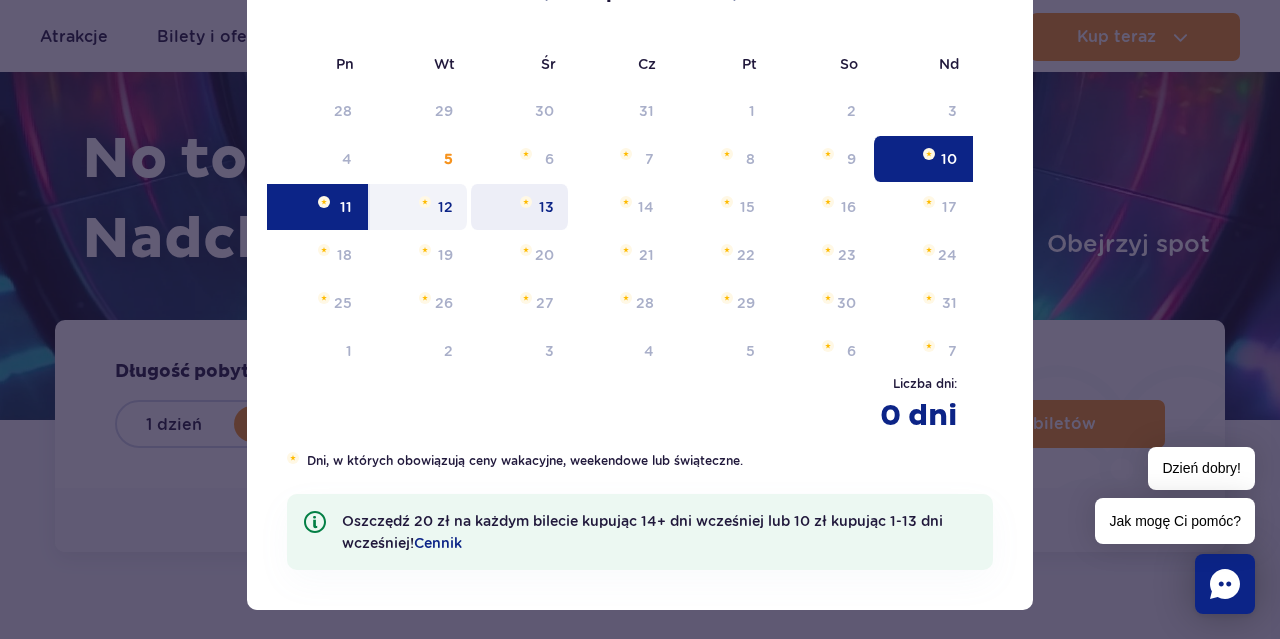 scroll, scrollTop: 232, scrollLeft: 0, axis: vertical 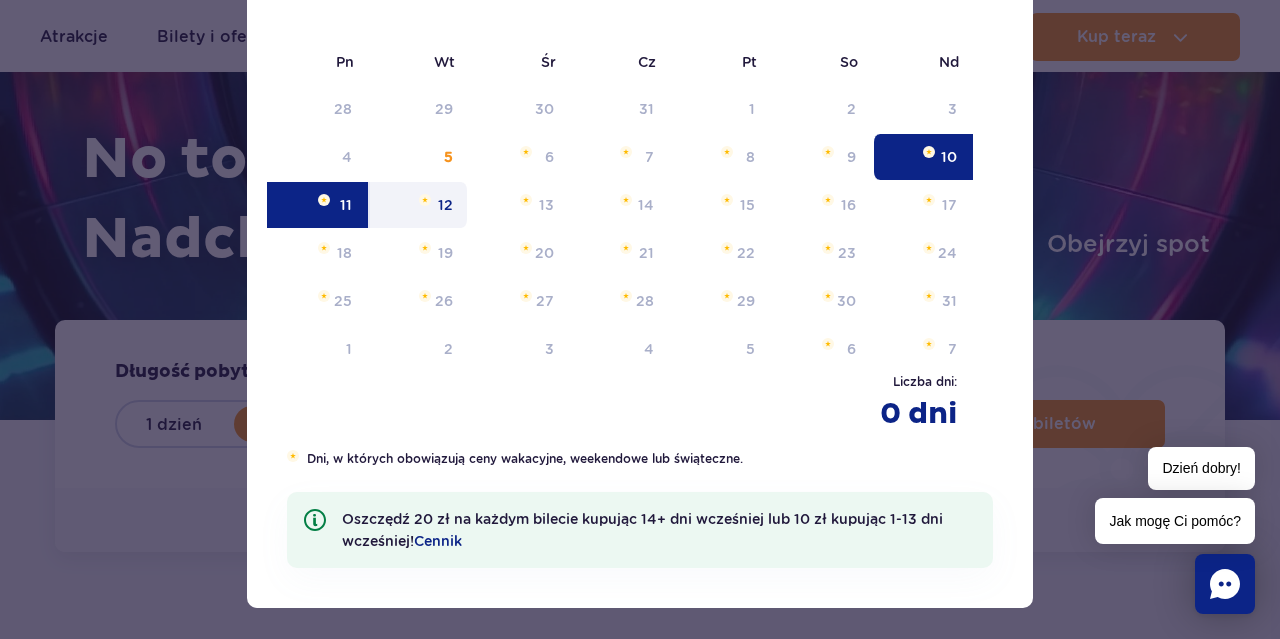 click on "12" at bounding box center [418, 205] 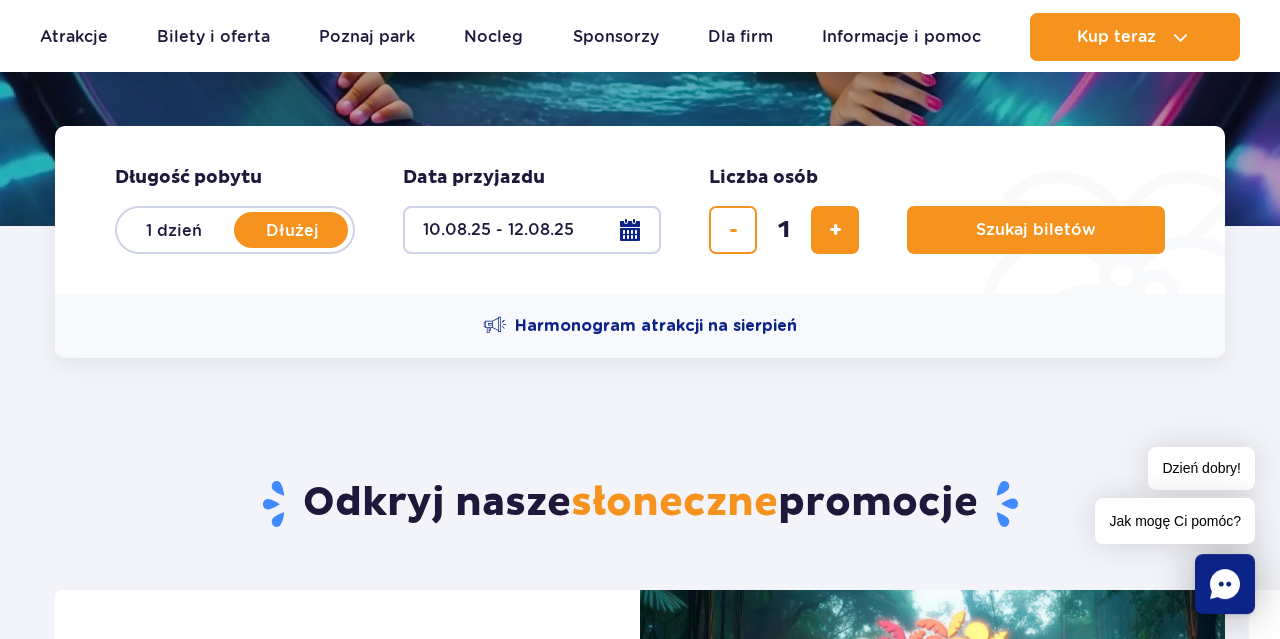 scroll, scrollTop: 416, scrollLeft: 0, axis: vertical 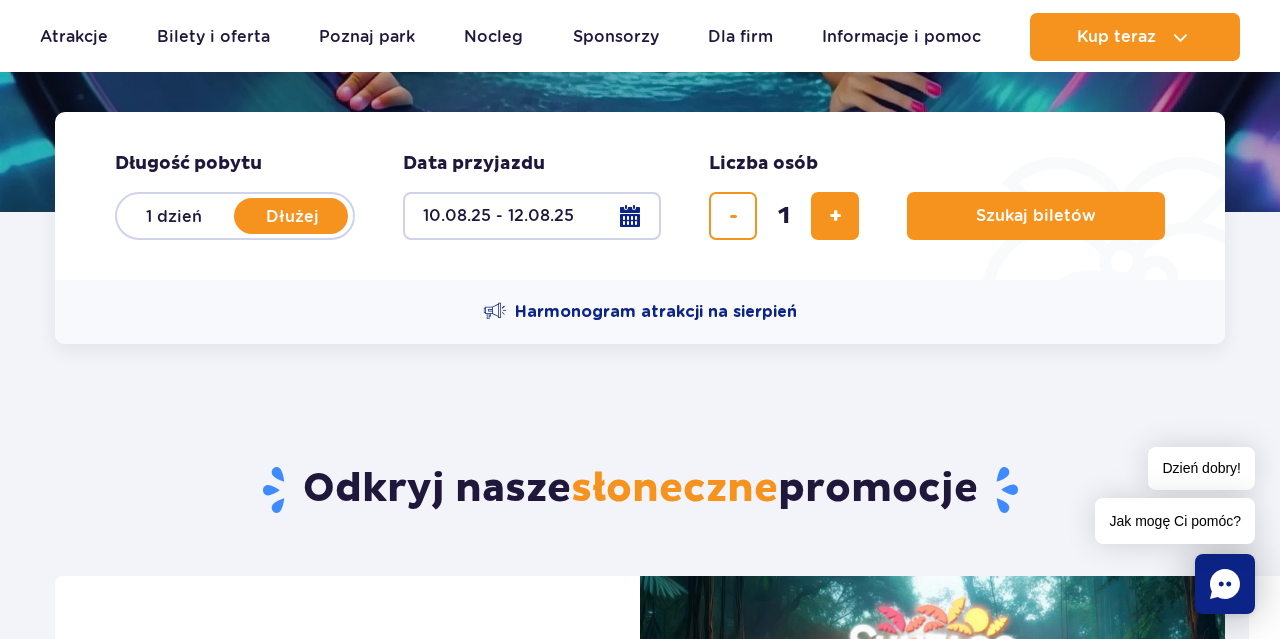 click on "10.08.25 - 12.08.25" at bounding box center (532, 216) 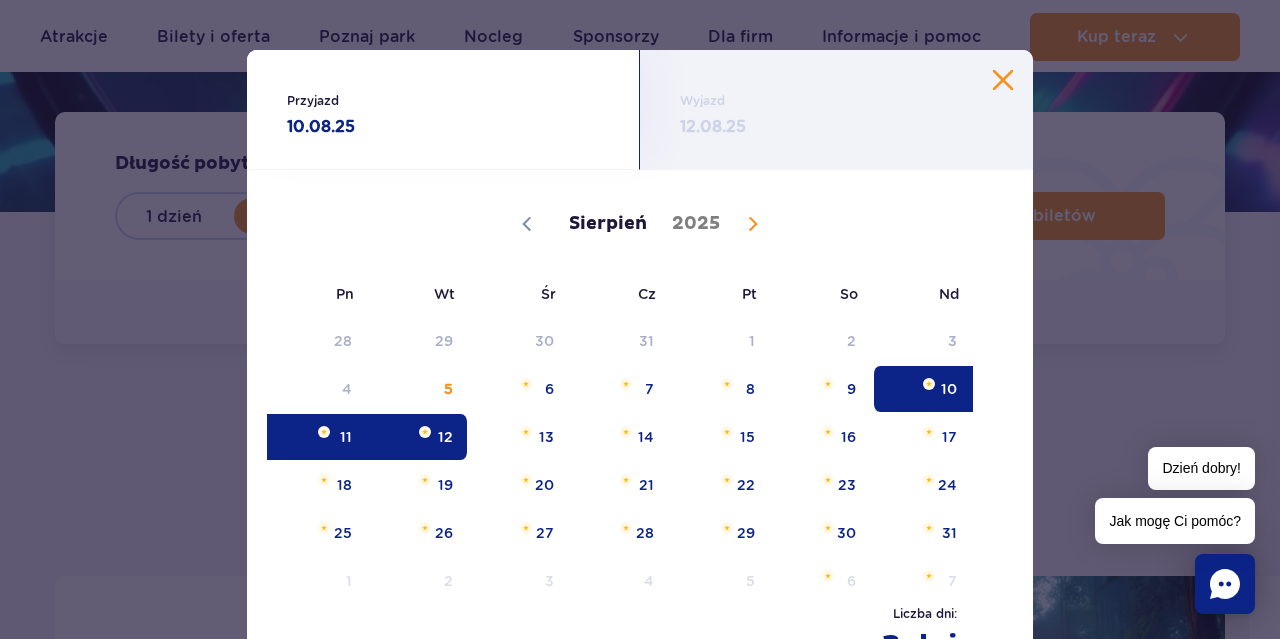 click at bounding box center (1003, 80) 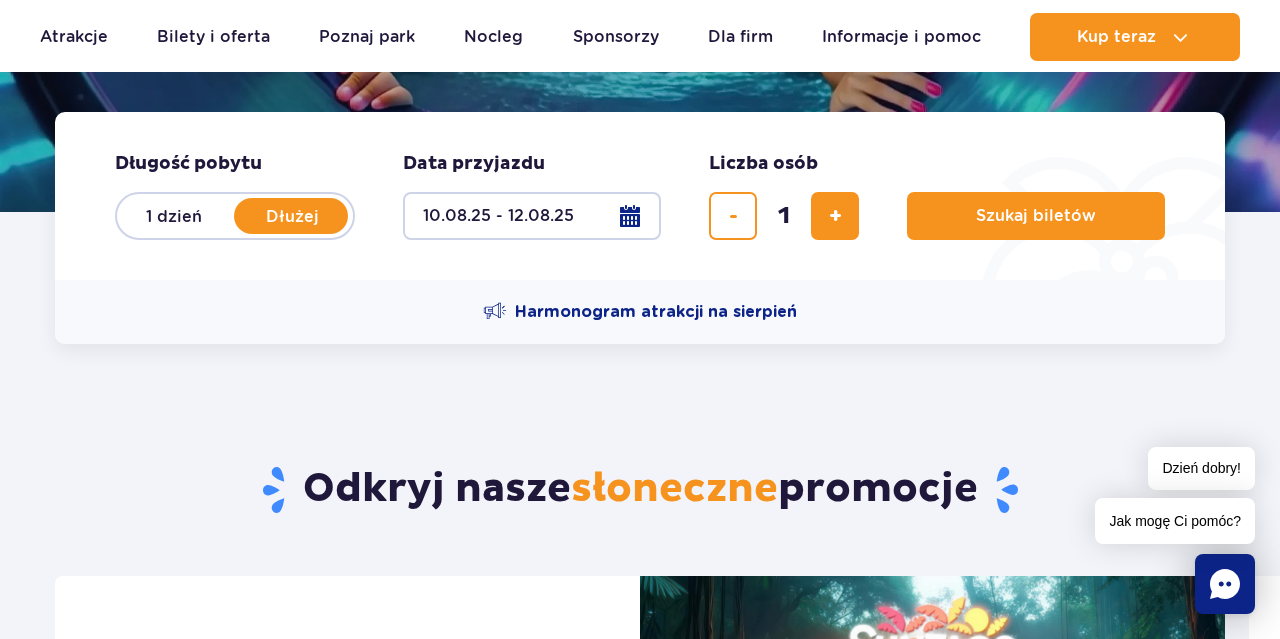 click on "10.08.25 - 12.08.25" at bounding box center (532, 216) 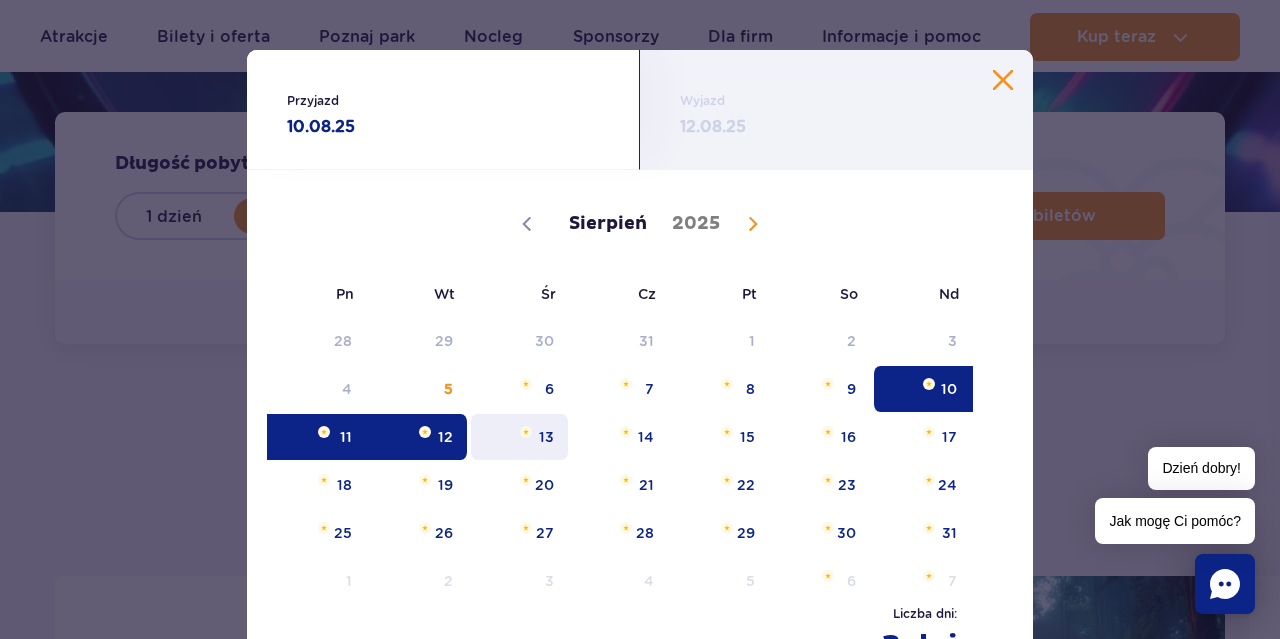 click on "13" at bounding box center (519, 437) 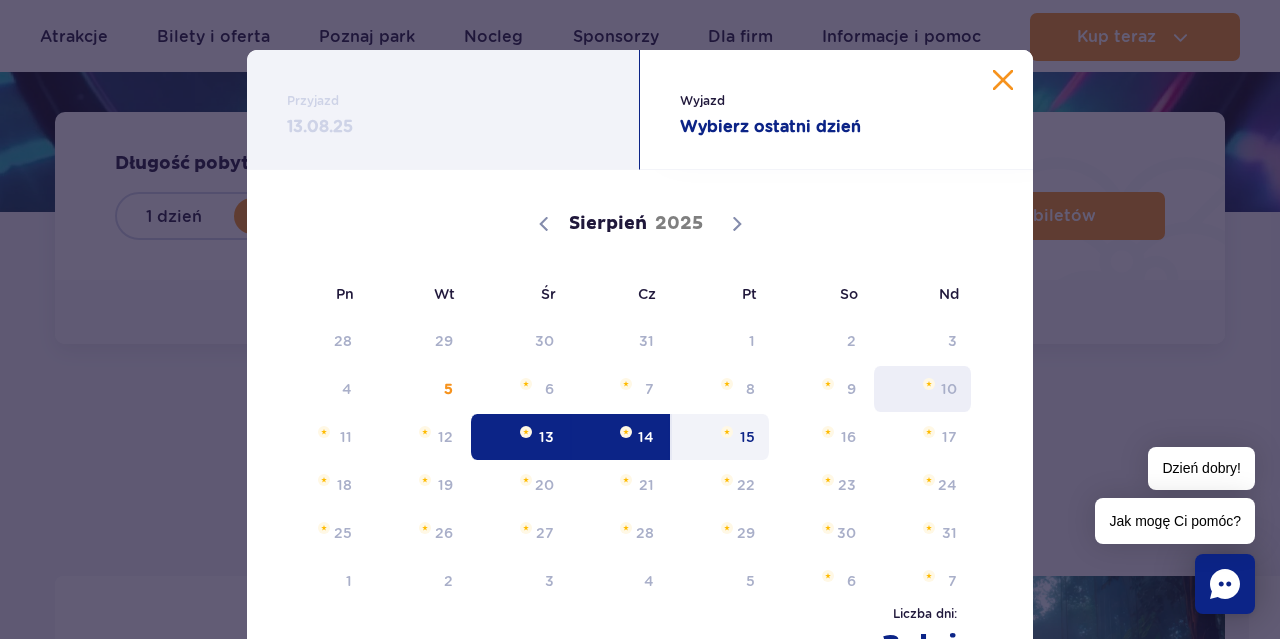 click on "10" at bounding box center (922, 389) 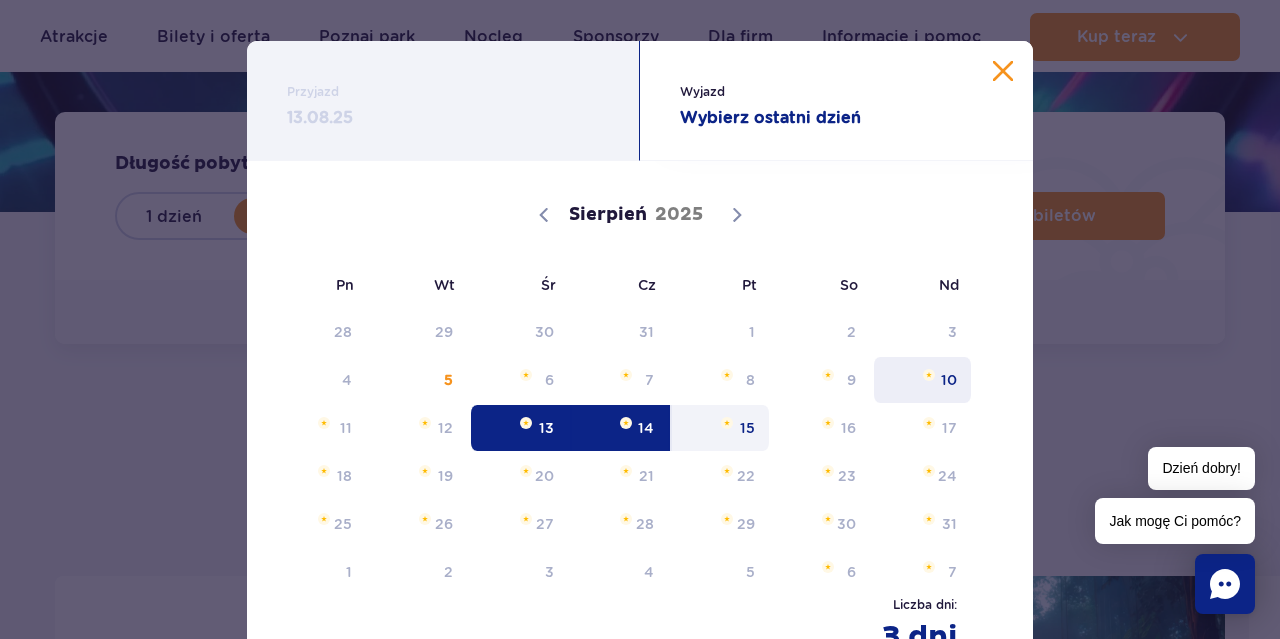 scroll, scrollTop: 0, scrollLeft: 0, axis: both 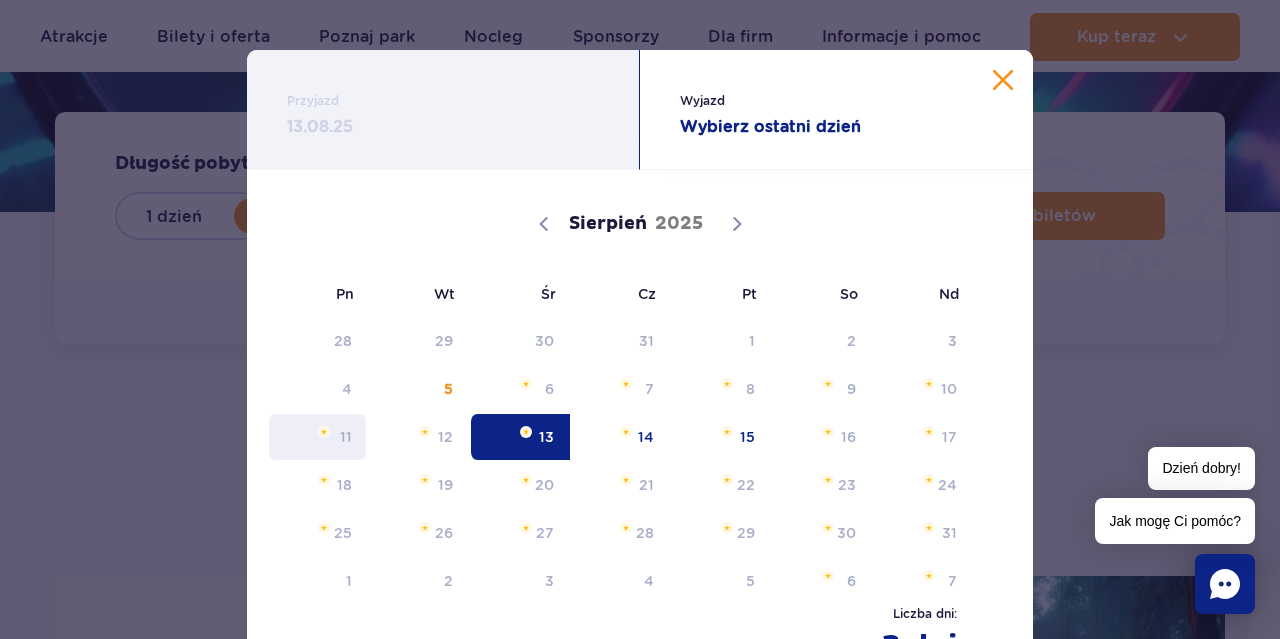 click on "11" at bounding box center [317, 437] 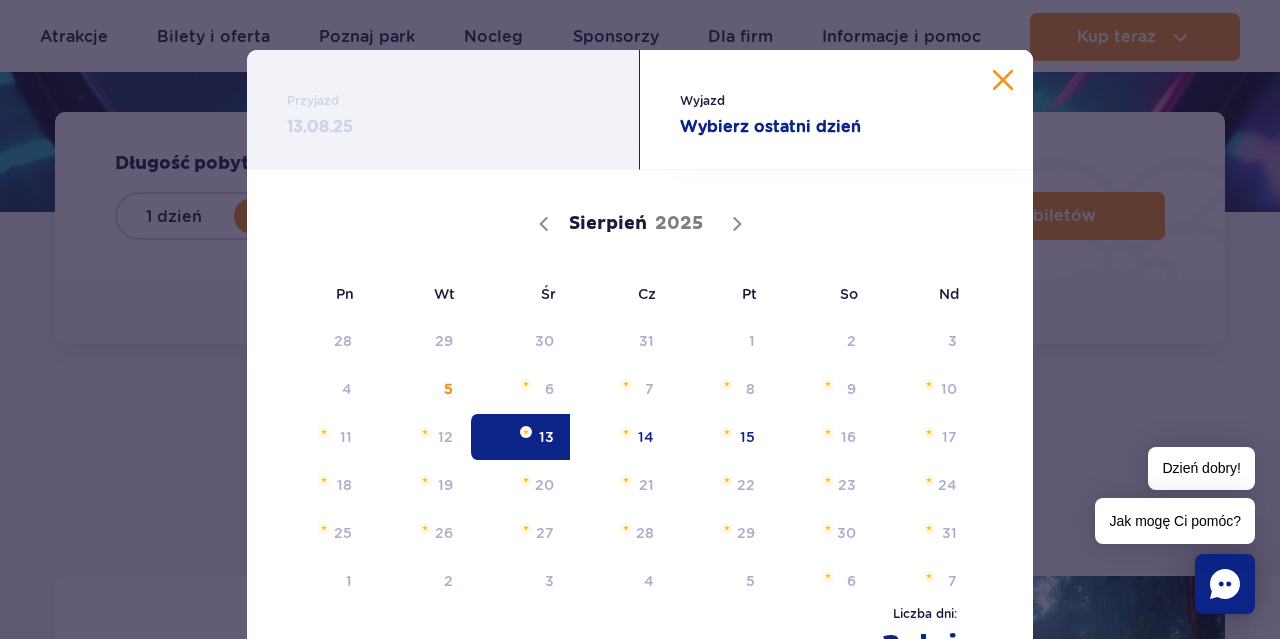 click at bounding box center (1003, 80) 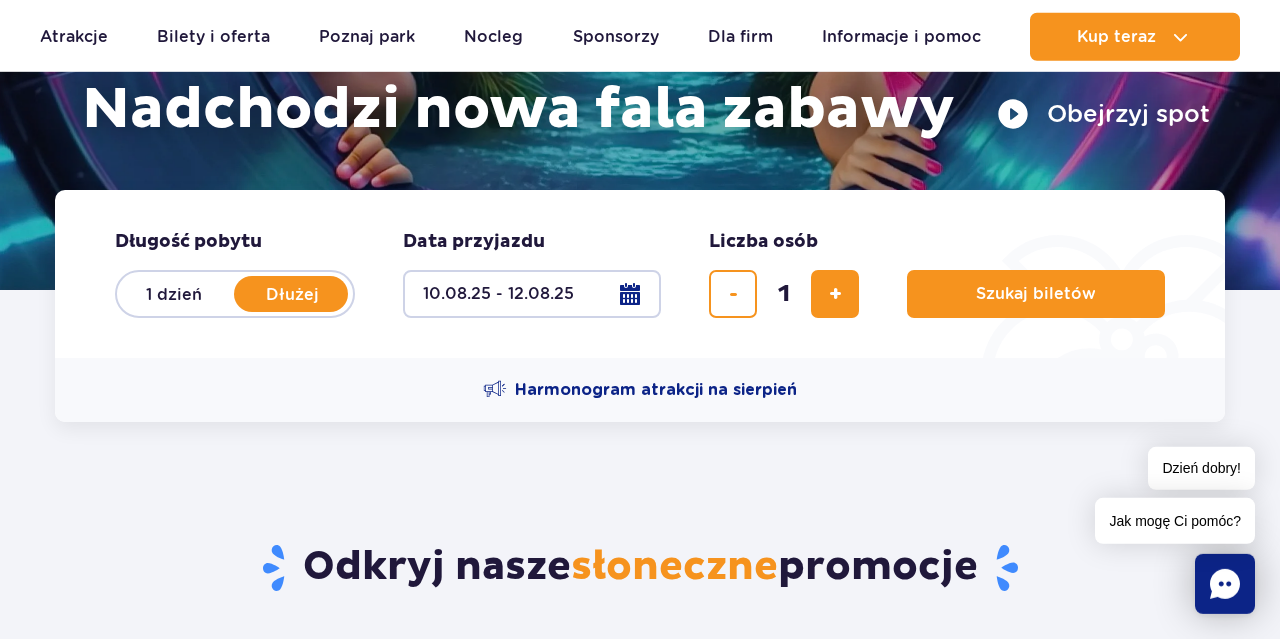 scroll, scrollTop: 416, scrollLeft: 0, axis: vertical 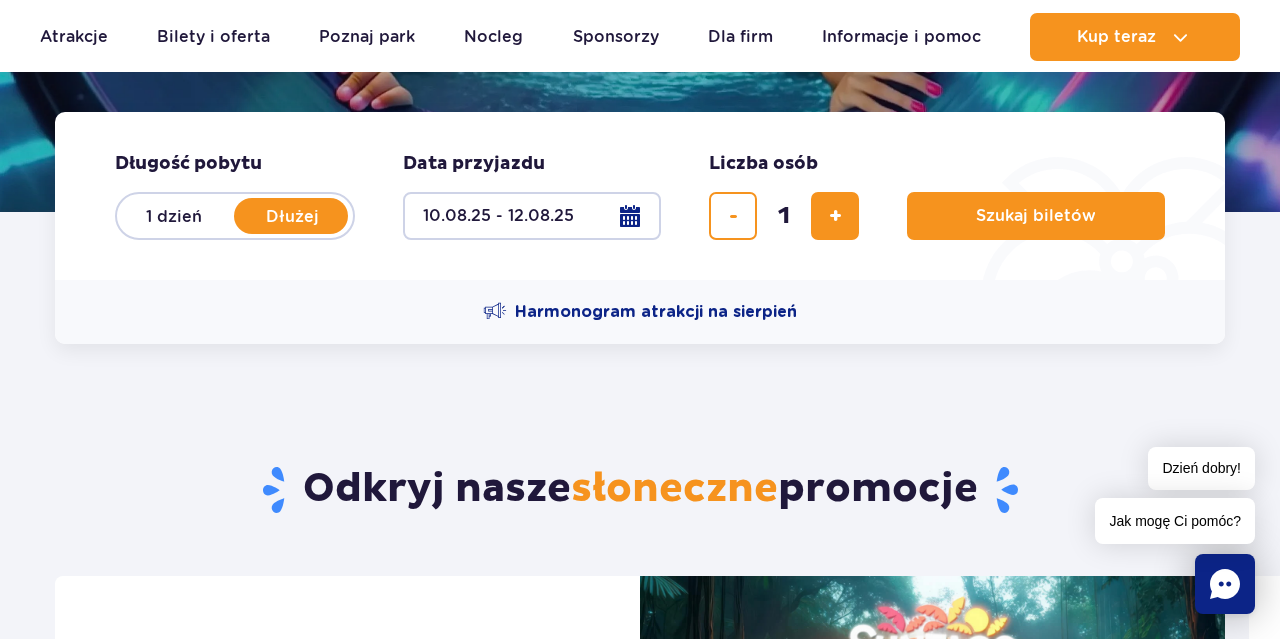 click on "10.08.25 - 12.08.25" at bounding box center (532, 216) 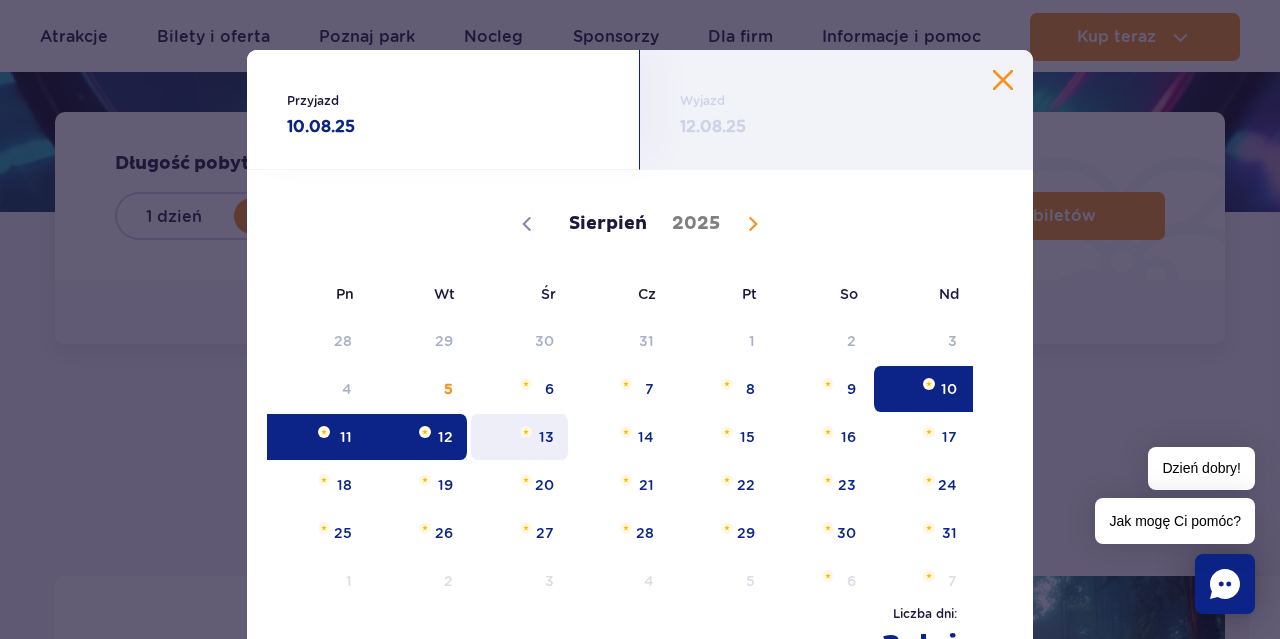 click at bounding box center (526, 432) 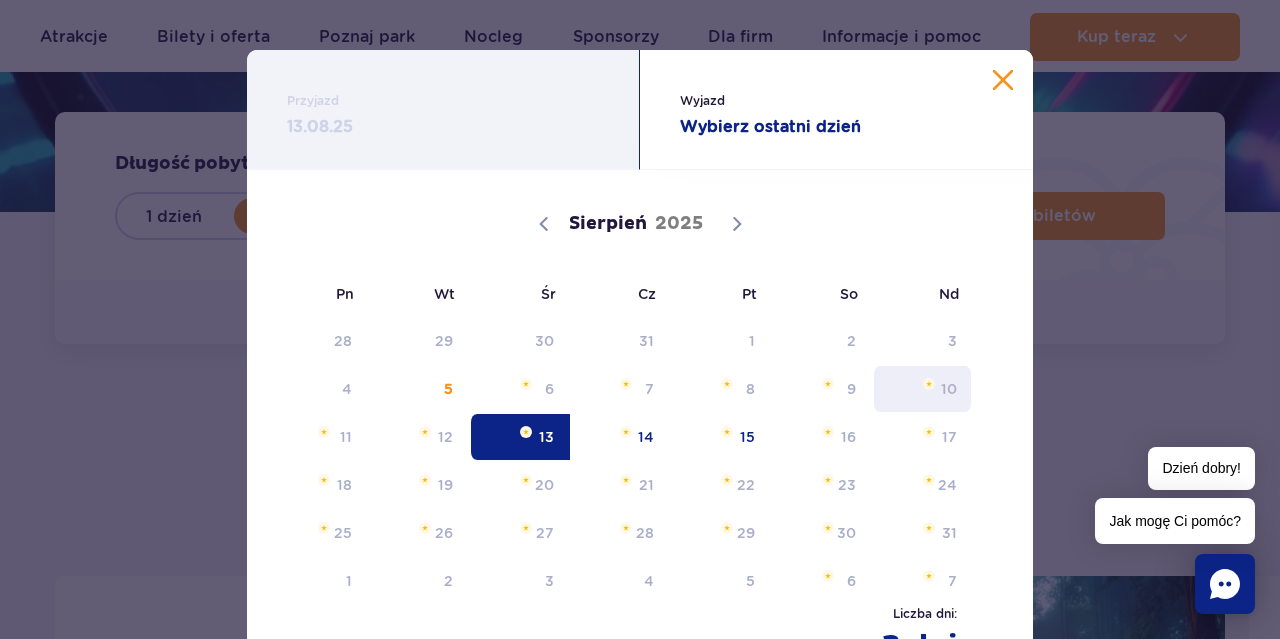 click on "10" at bounding box center (922, 389) 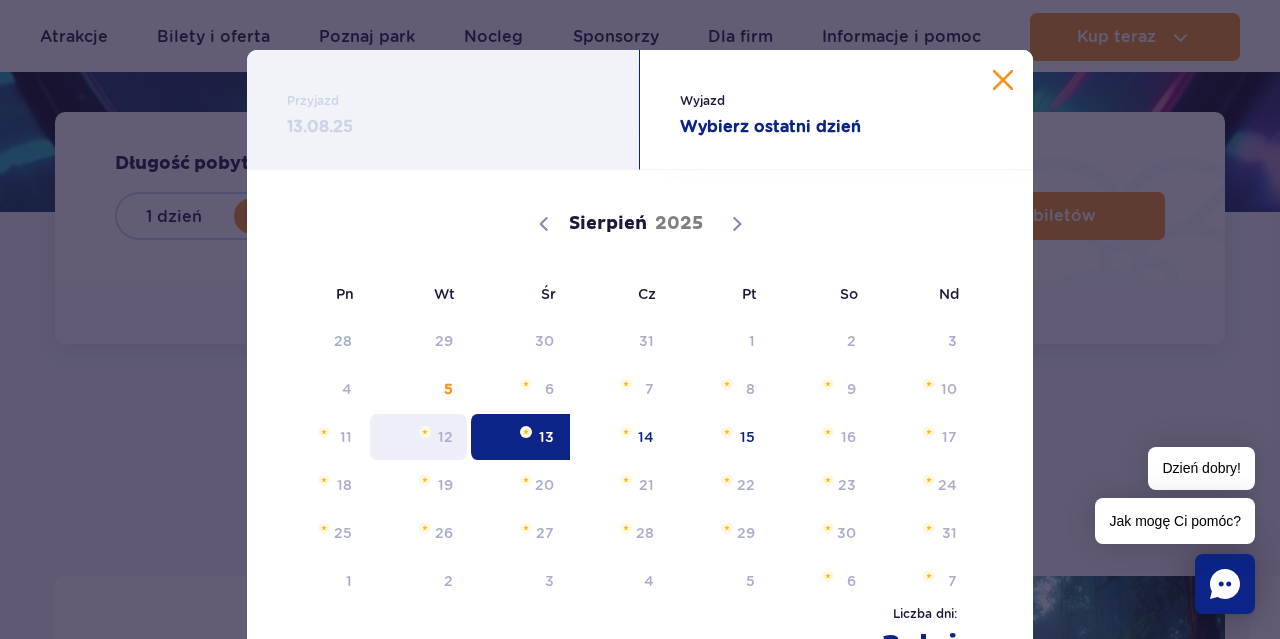 click on "12" at bounding box center (418, 437) 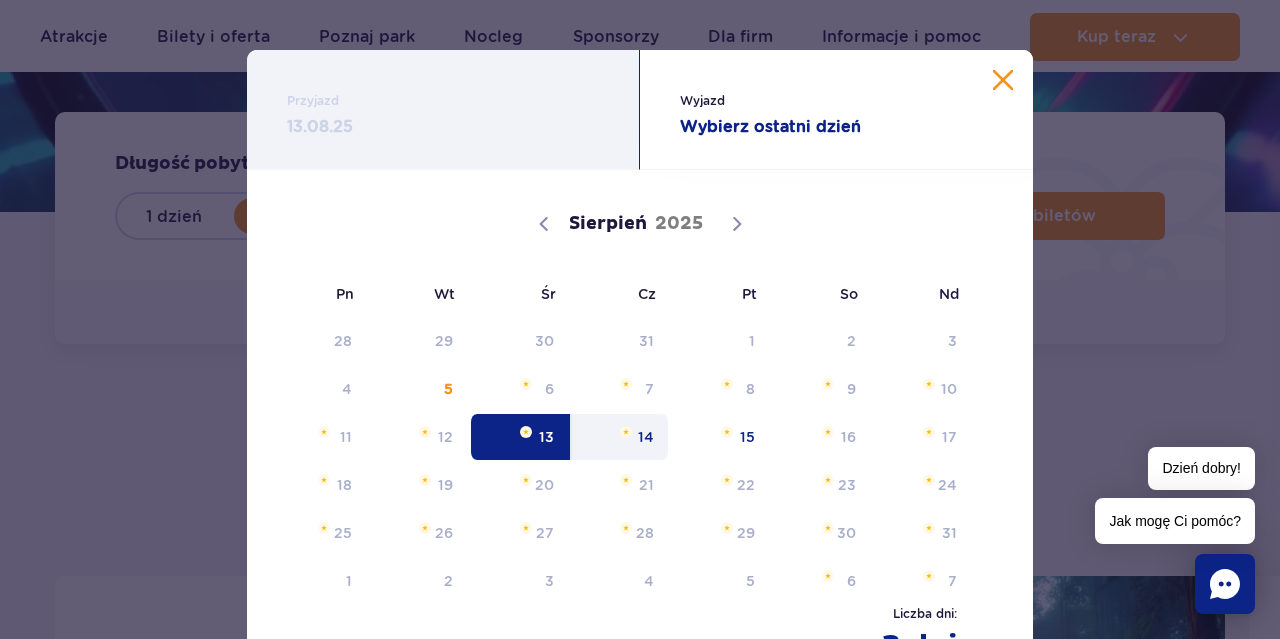 click on "14" at bounding box center (620, 437) 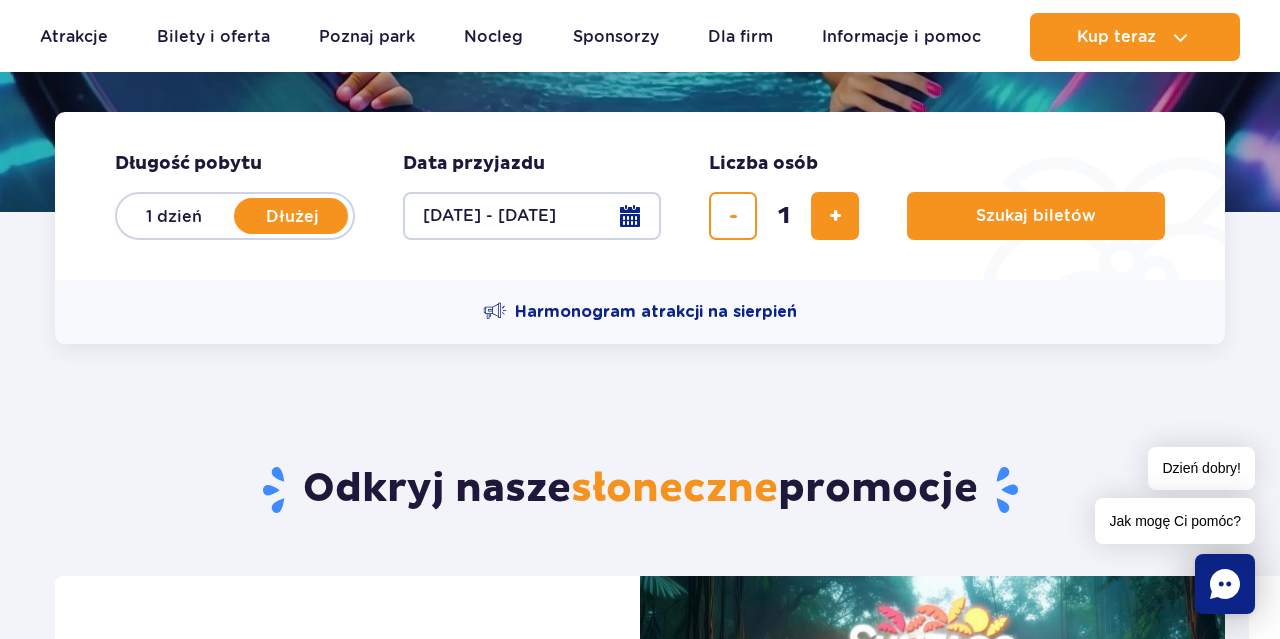 click on "[DATE] - [DATE]" at bounding box center (532, 216) 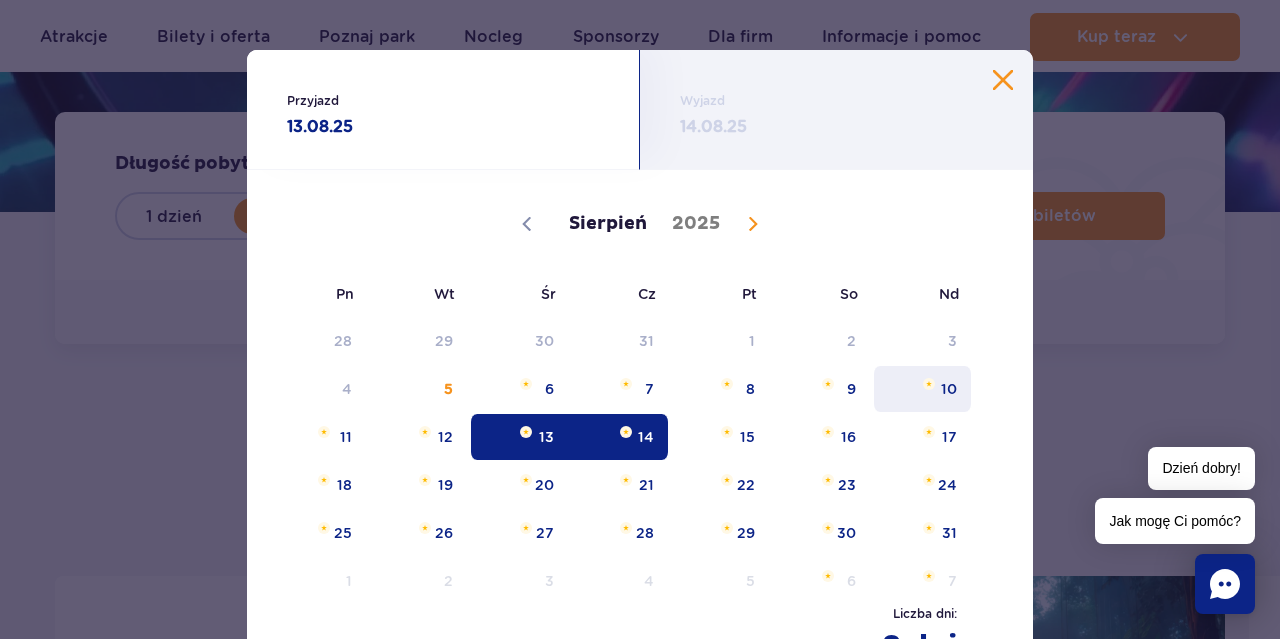 click on "10" at bounding box center (922, 389) 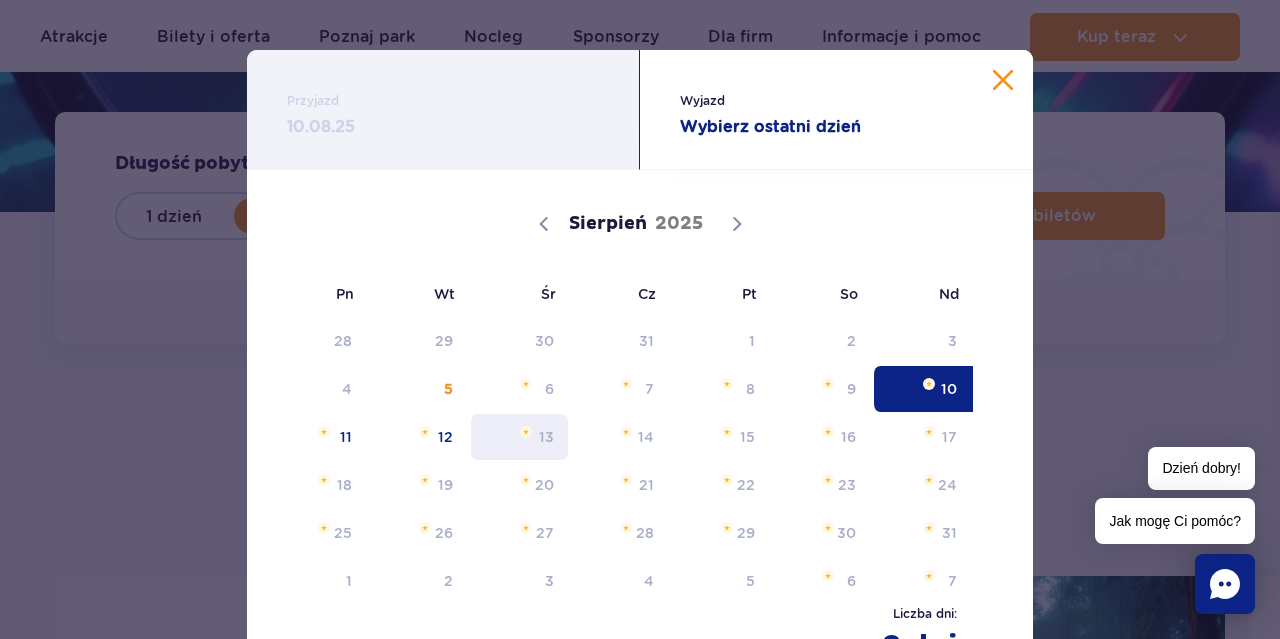 click on "13" at bounding box center (519, 437) 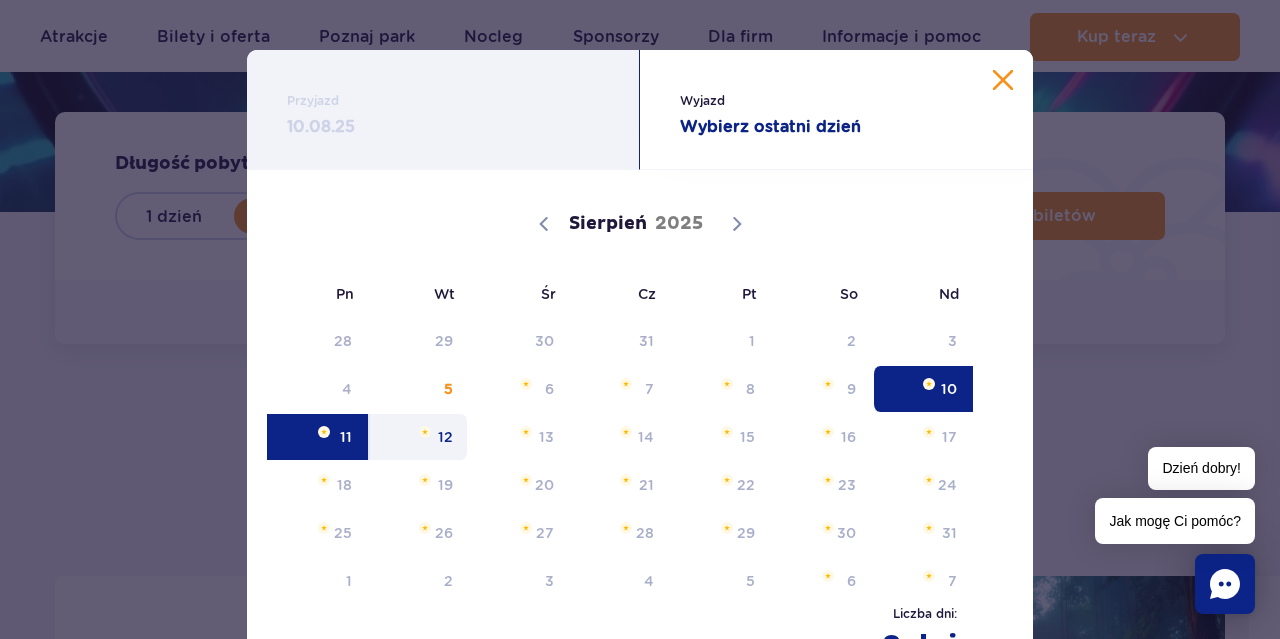 click on "12" at bounding box center (418, 437) 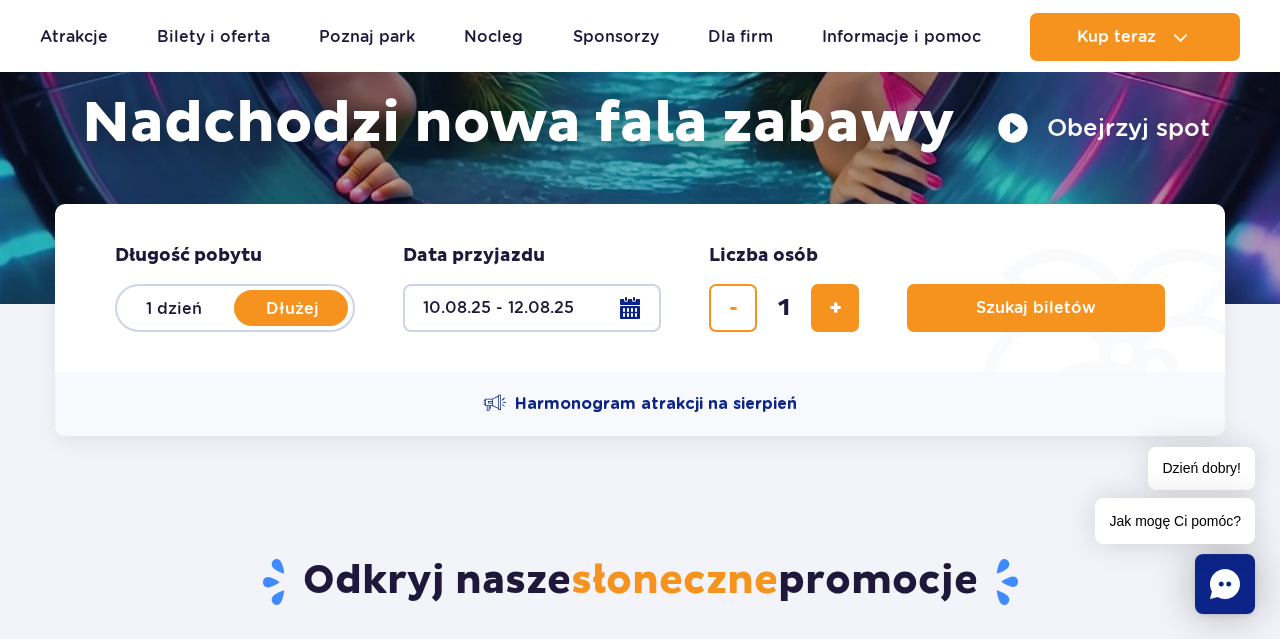 scroll, scrollTop: 312, scrollLeft: 0, axis: vertical 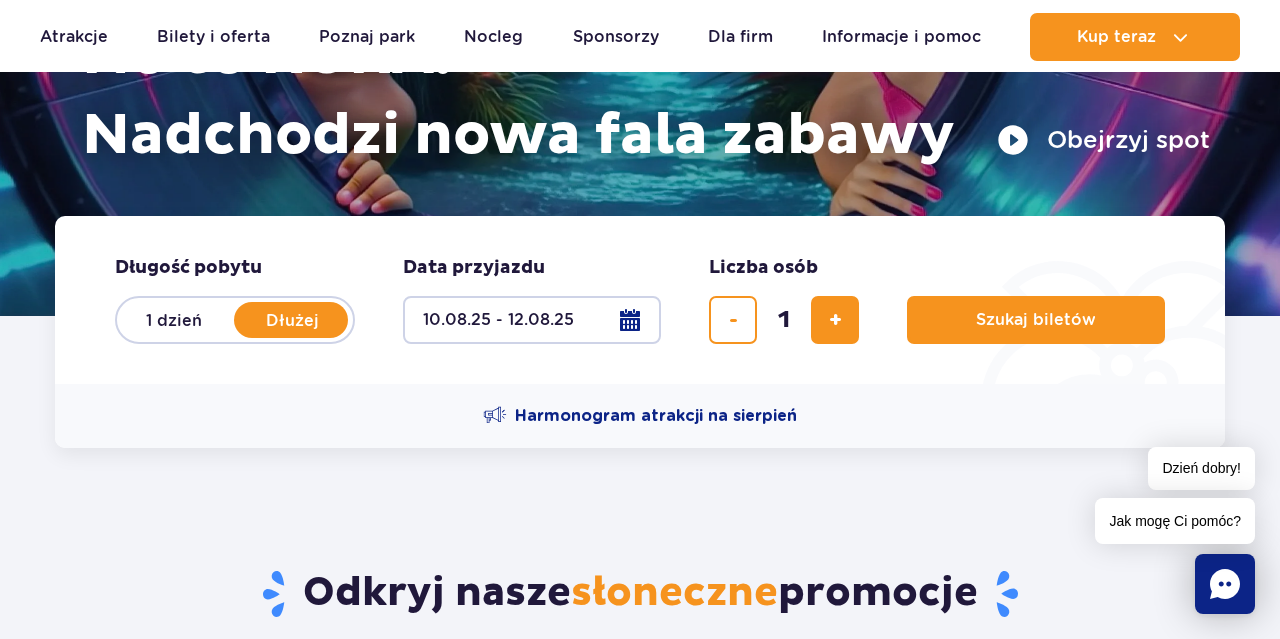 click on "10.08.25 - 12.08.25" at bounding box center (532, 320) 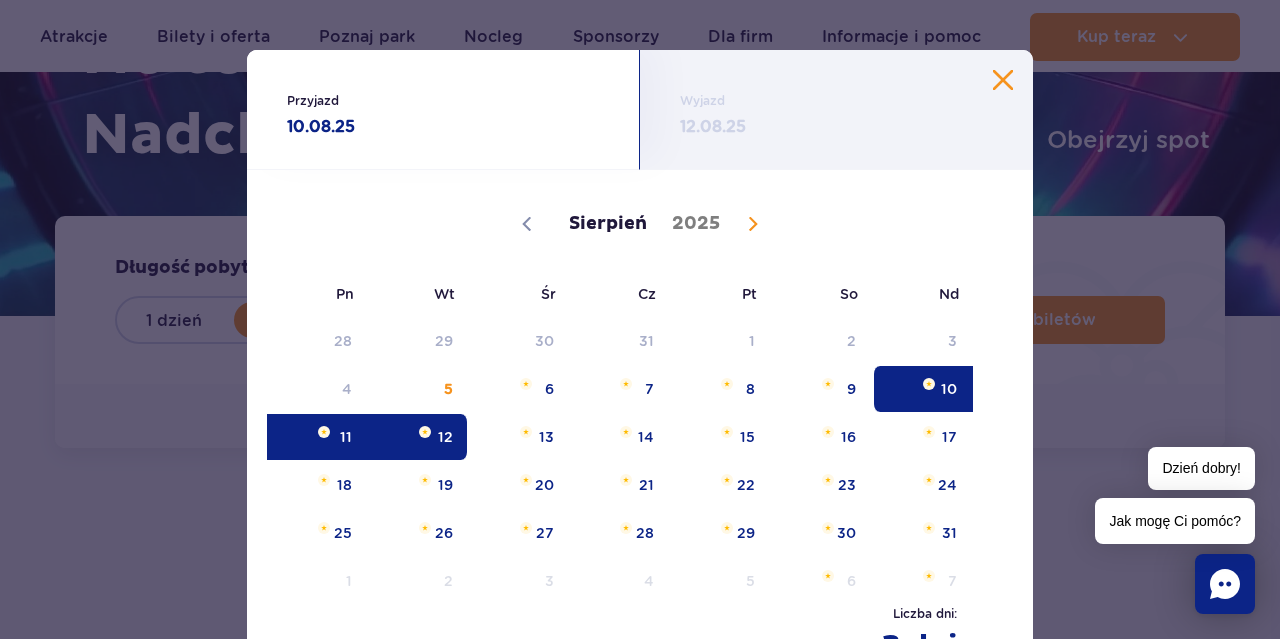 click on "11" at bounding box center (317, 437) 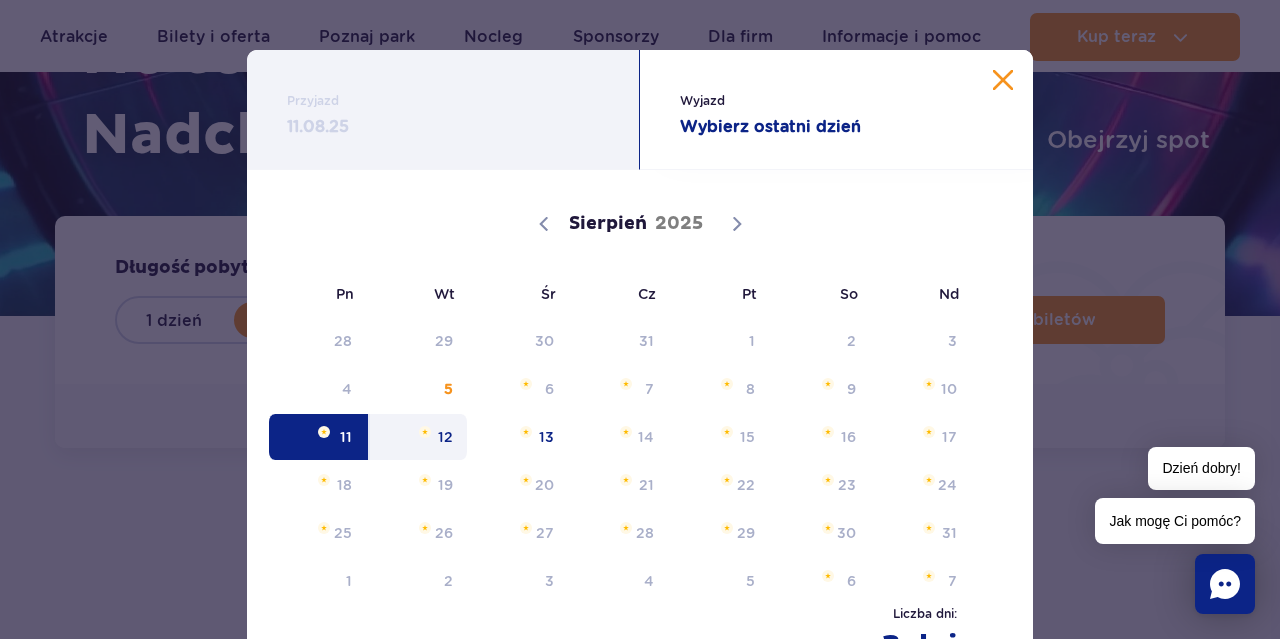 click on "12" at bounding box center [418, 437] 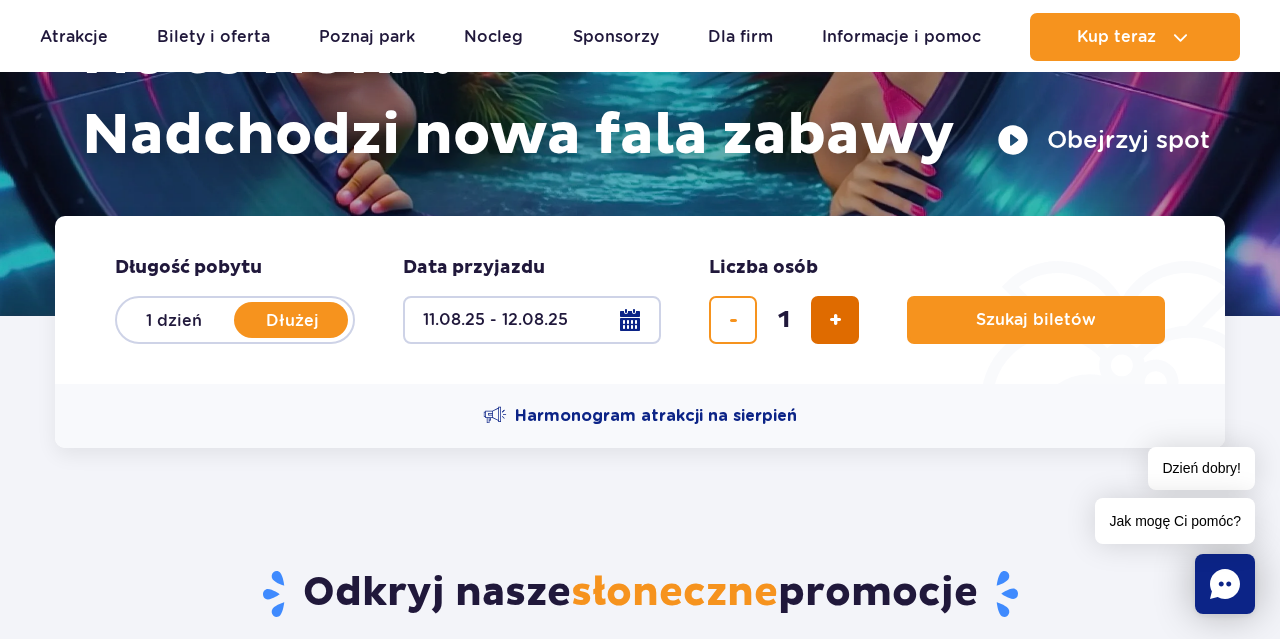 click at bounding box center [835, 320] 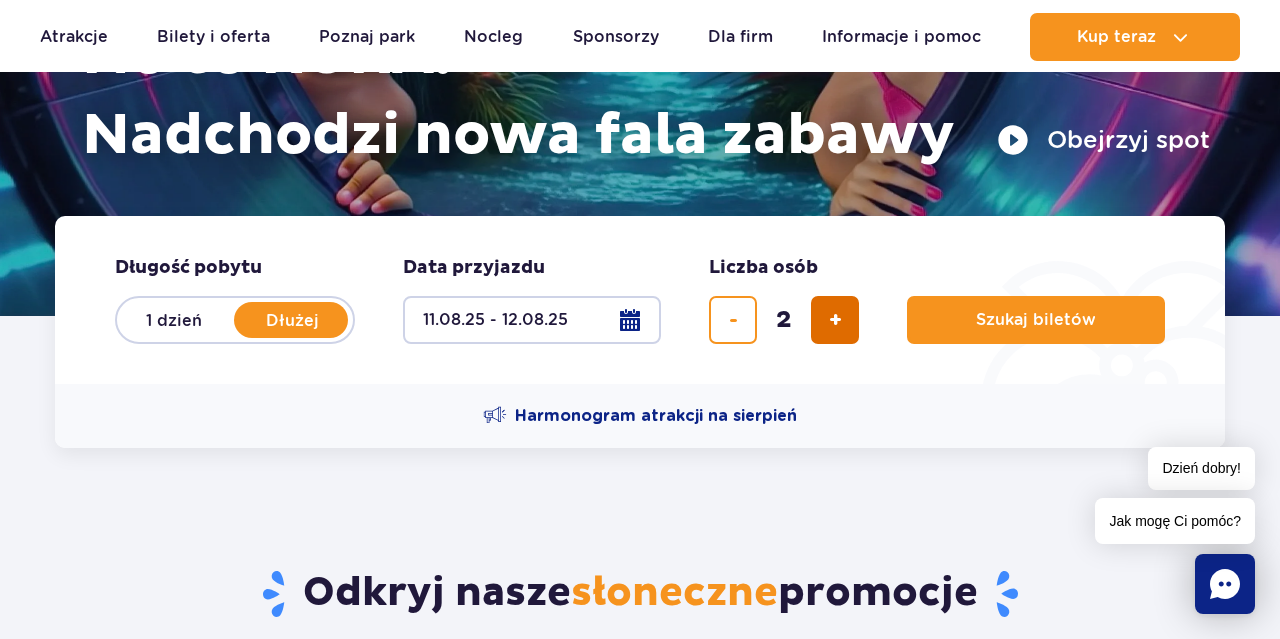 click at bounding box center (835, 320) 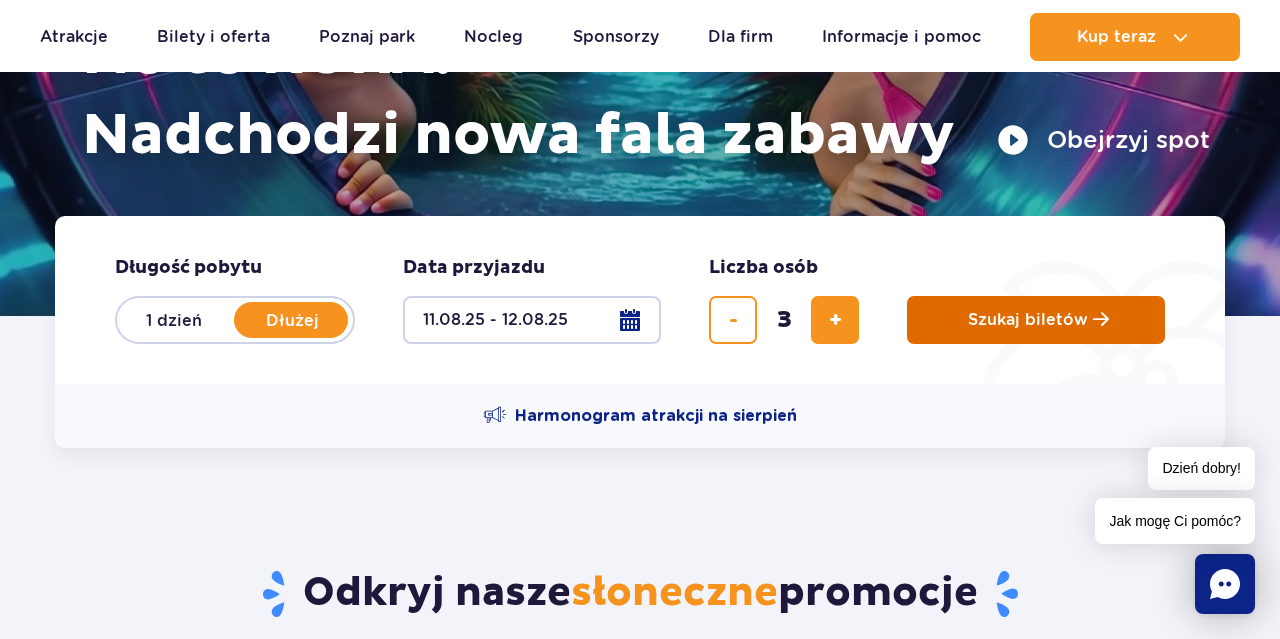 click on "Szukaj biletów" at bounding box center [1028, 320] 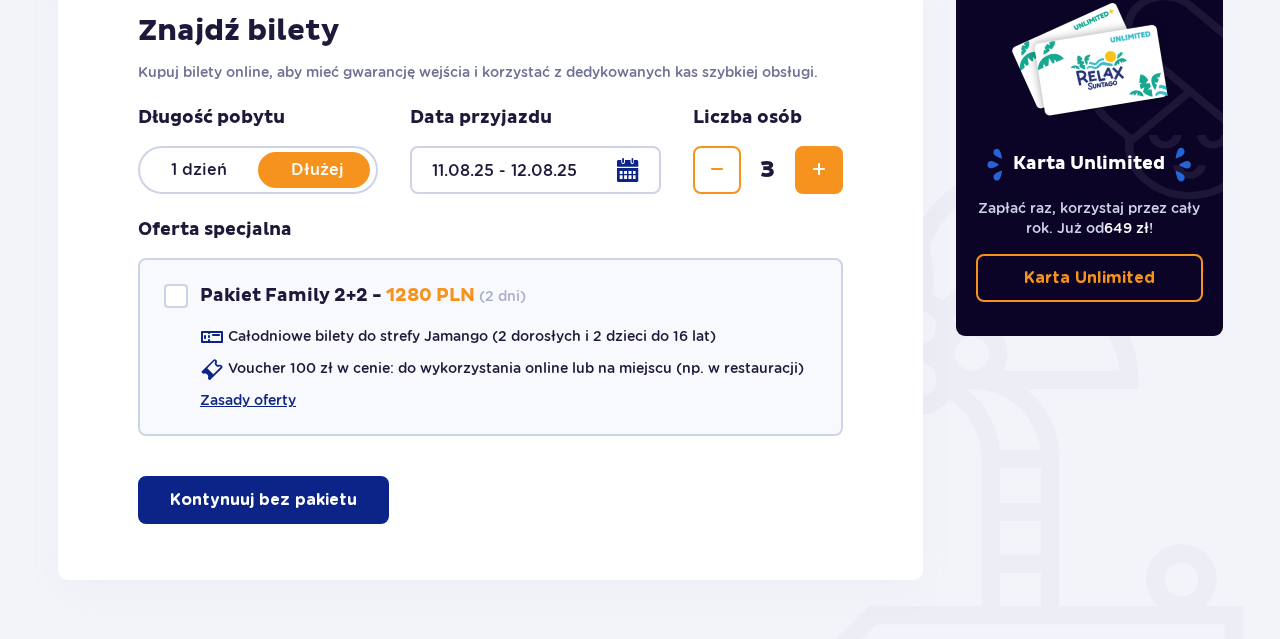 scroll, scrollTop: 390, scrollLeft: 0, axis: vertical 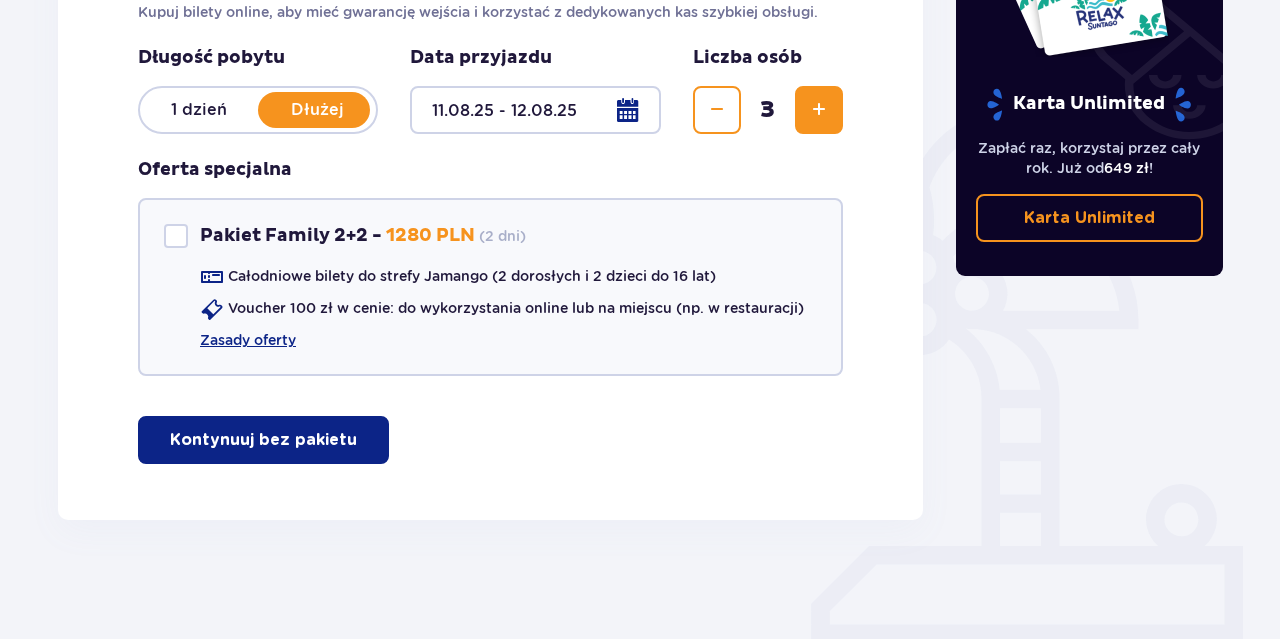 click on "Kontynuuj bez pakietu" at bounding box center (263, 440) 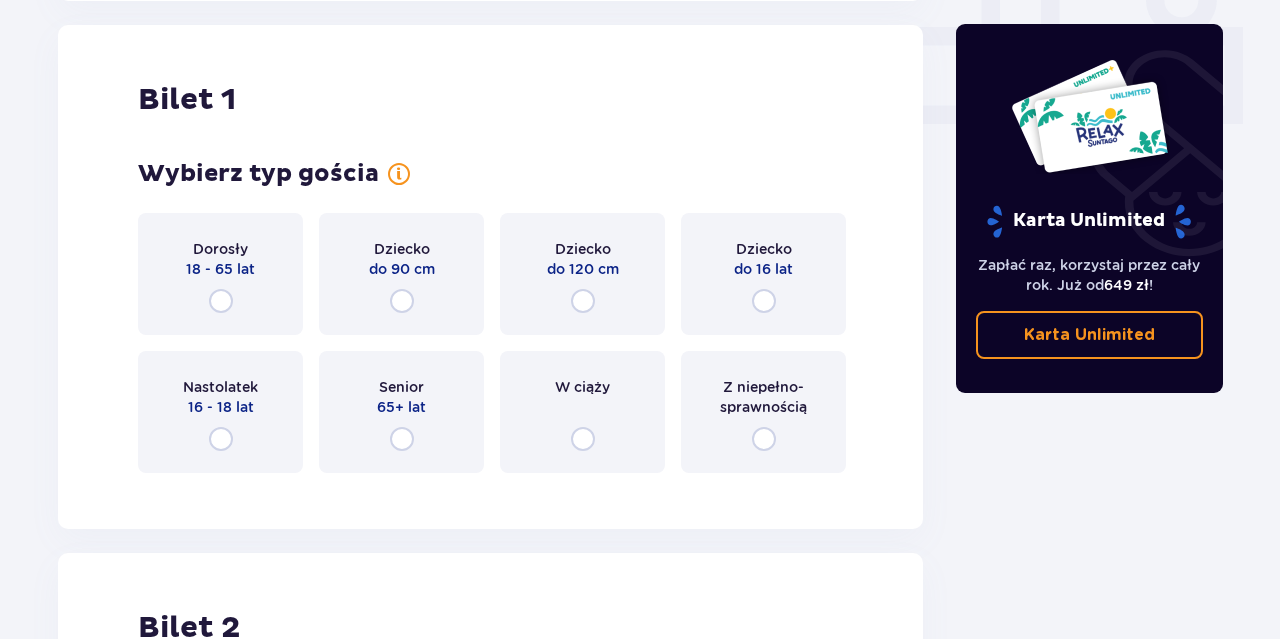 scroll, scrollTop: 910, scrollLeft: 0, axis: vertical 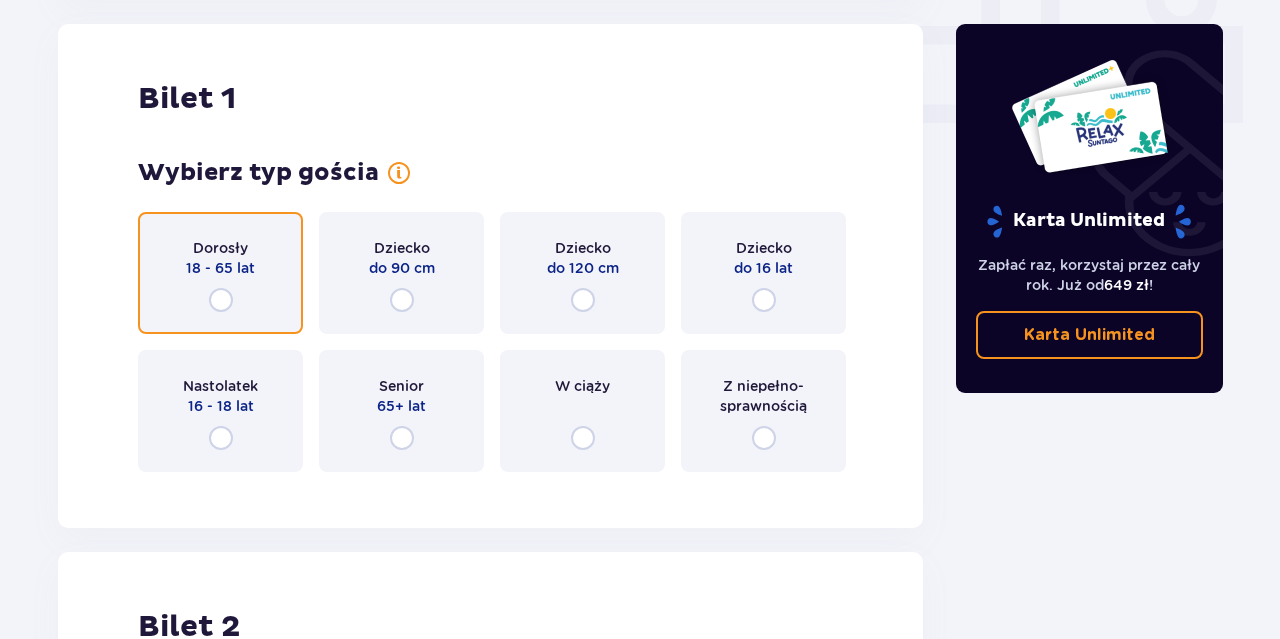 click at bounding box center (221, 300) 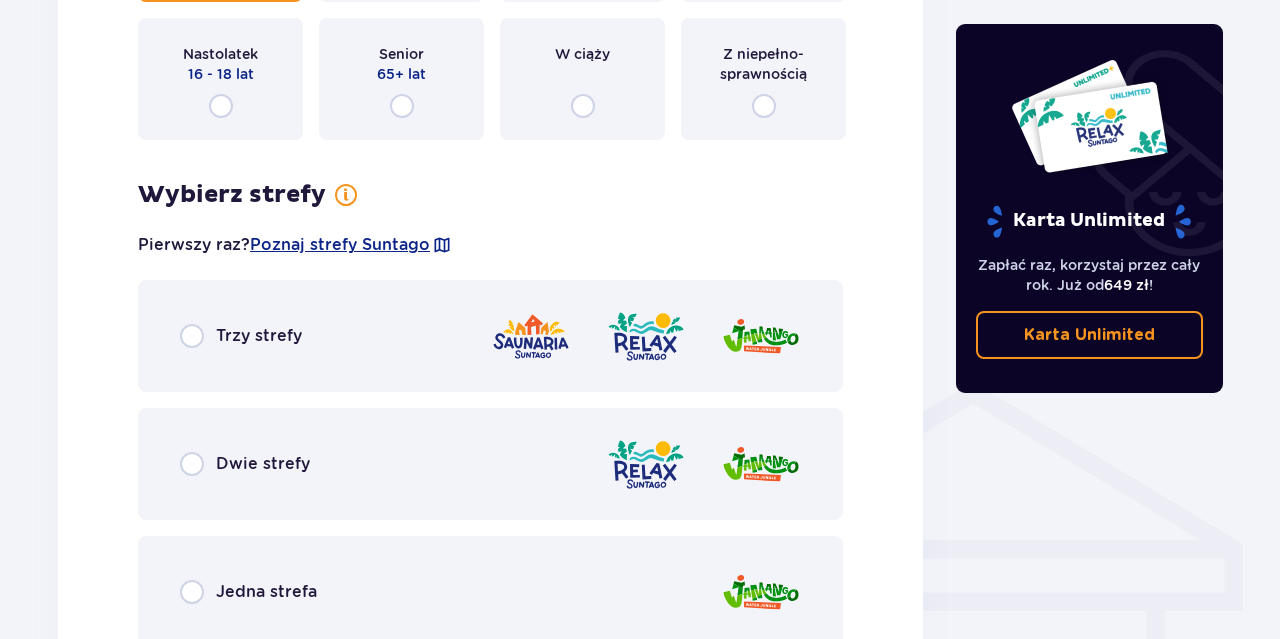 scroll, scrollTop: 1294, scrollLeft: 0, axis: vertical 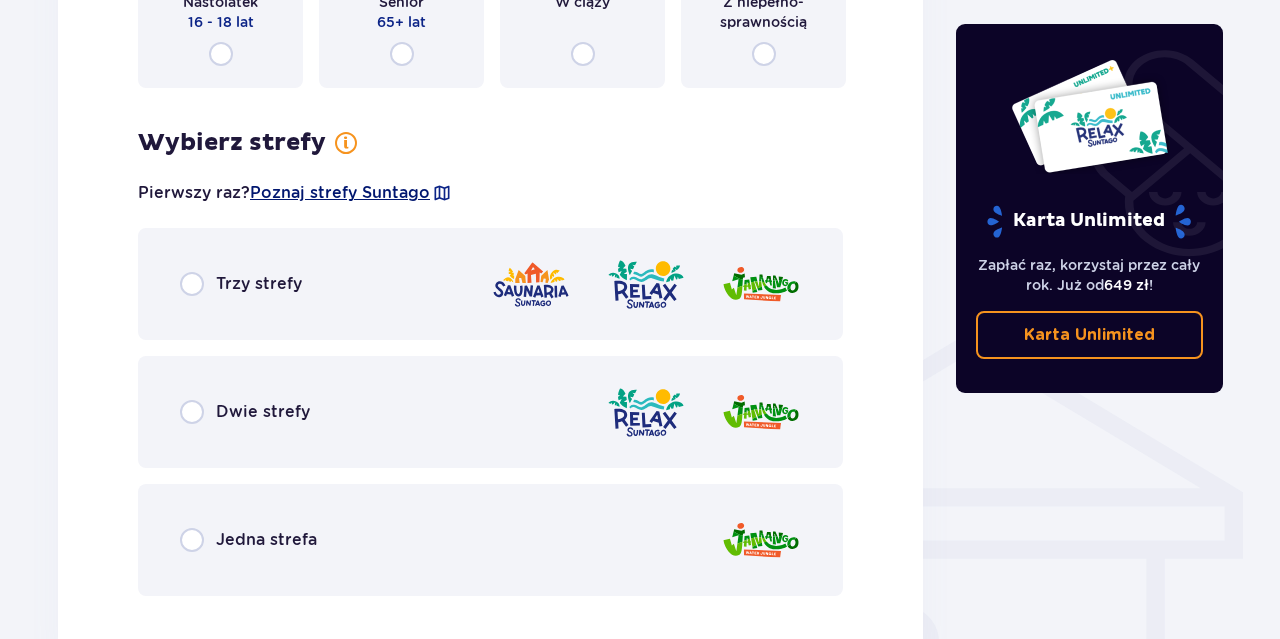click on "Poznaj strefy Suntago" at bounding box center [340, 193] 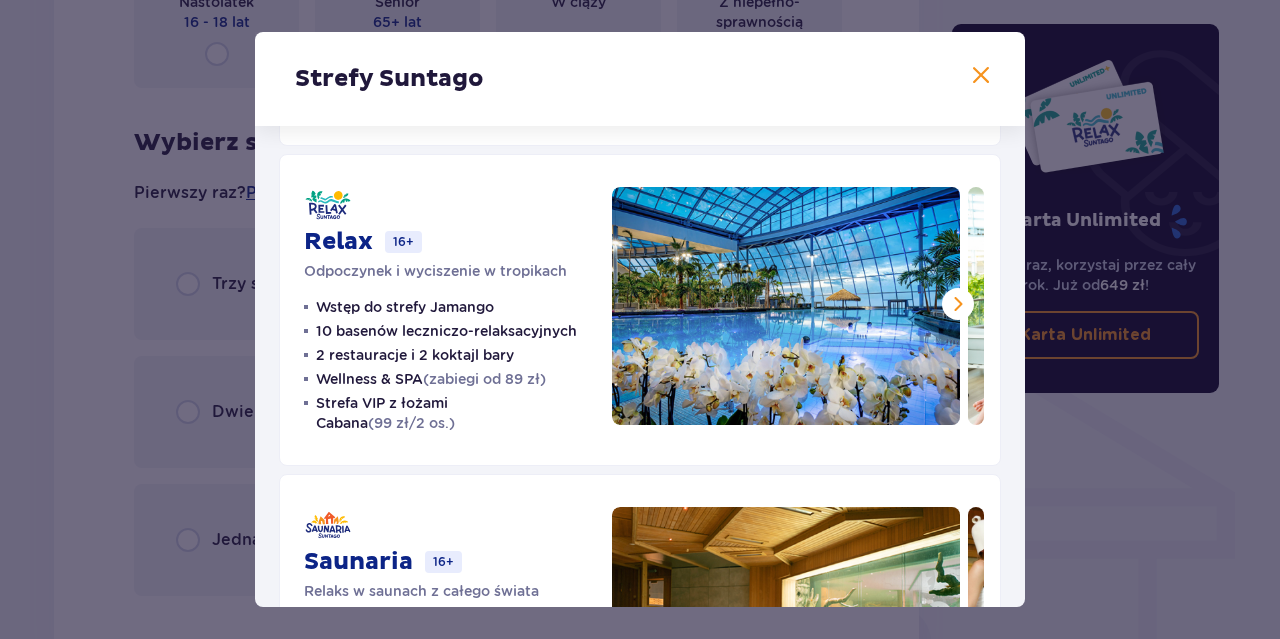 scroll, scrollTop: 348, scrollLeft: 0, axis: vertical 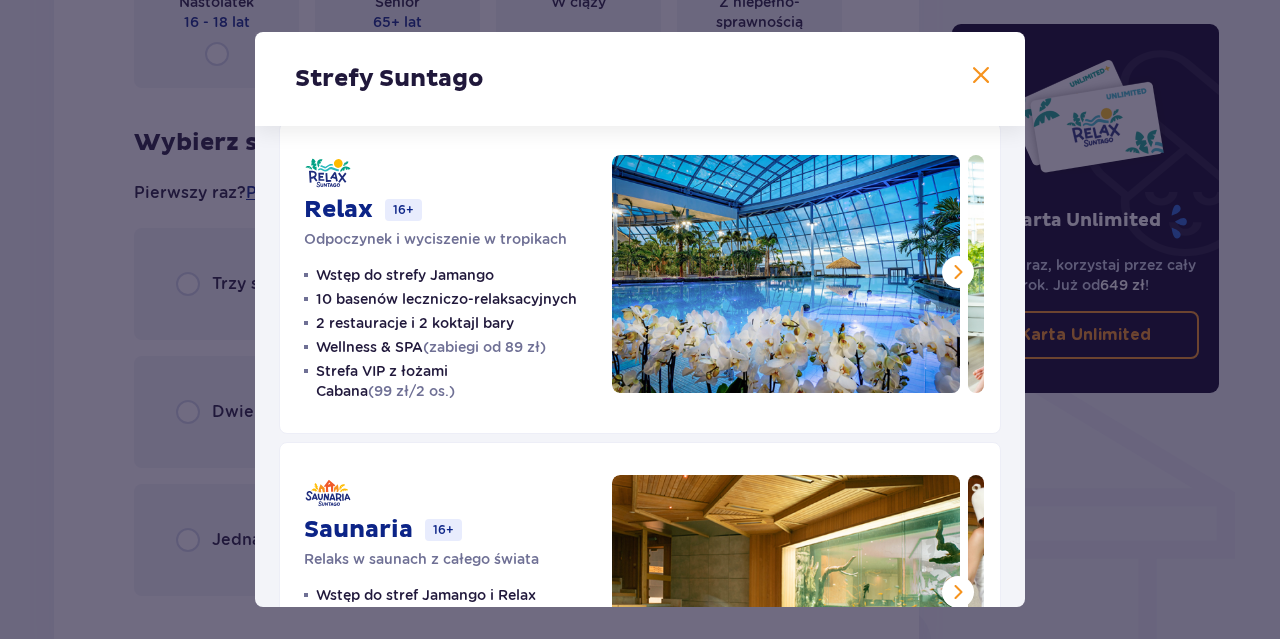 click at bounding box center (958, 272) 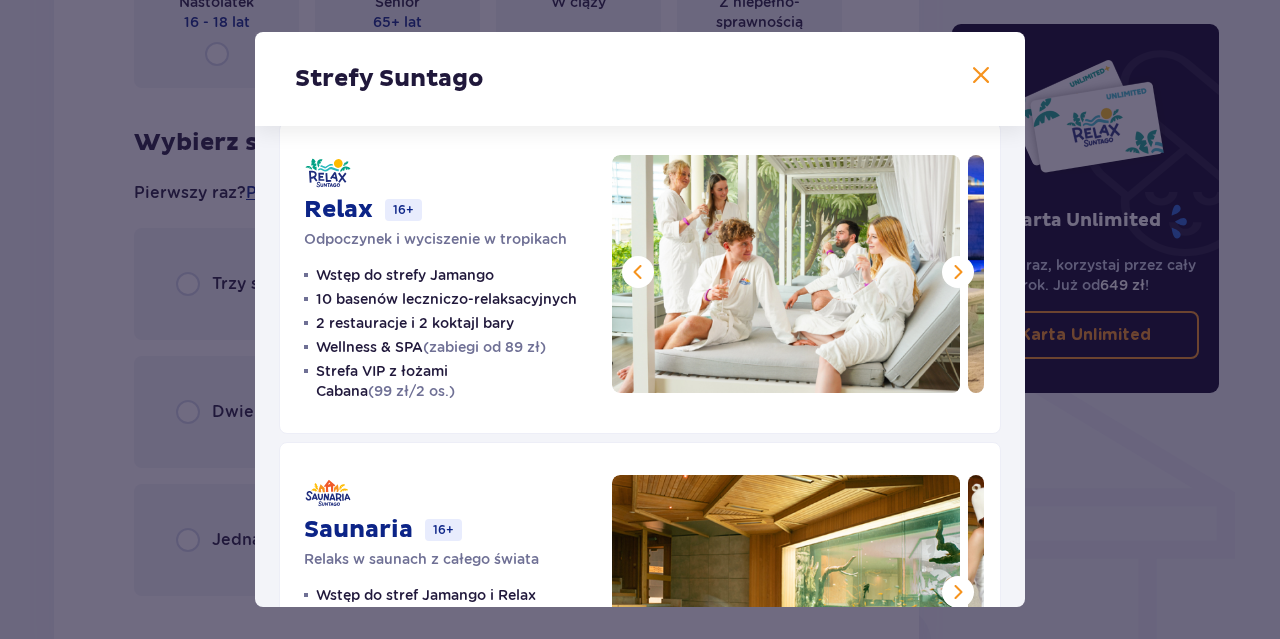 click at bounding box center [958, 272] 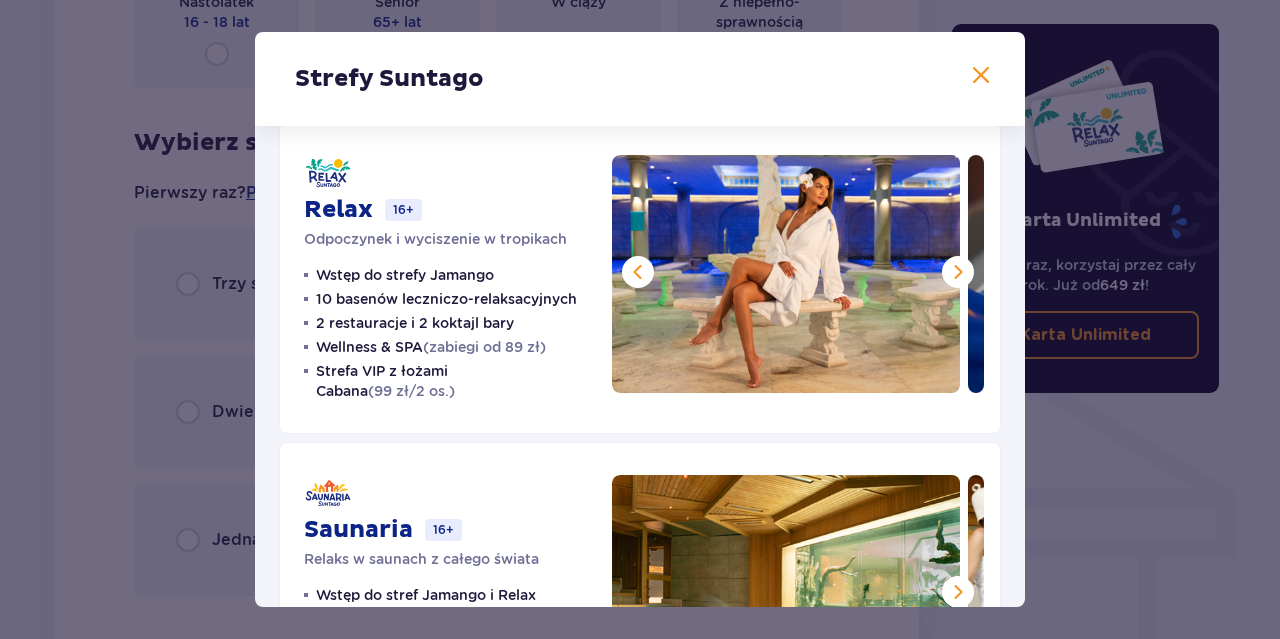 click at bounding box center [958, 272] 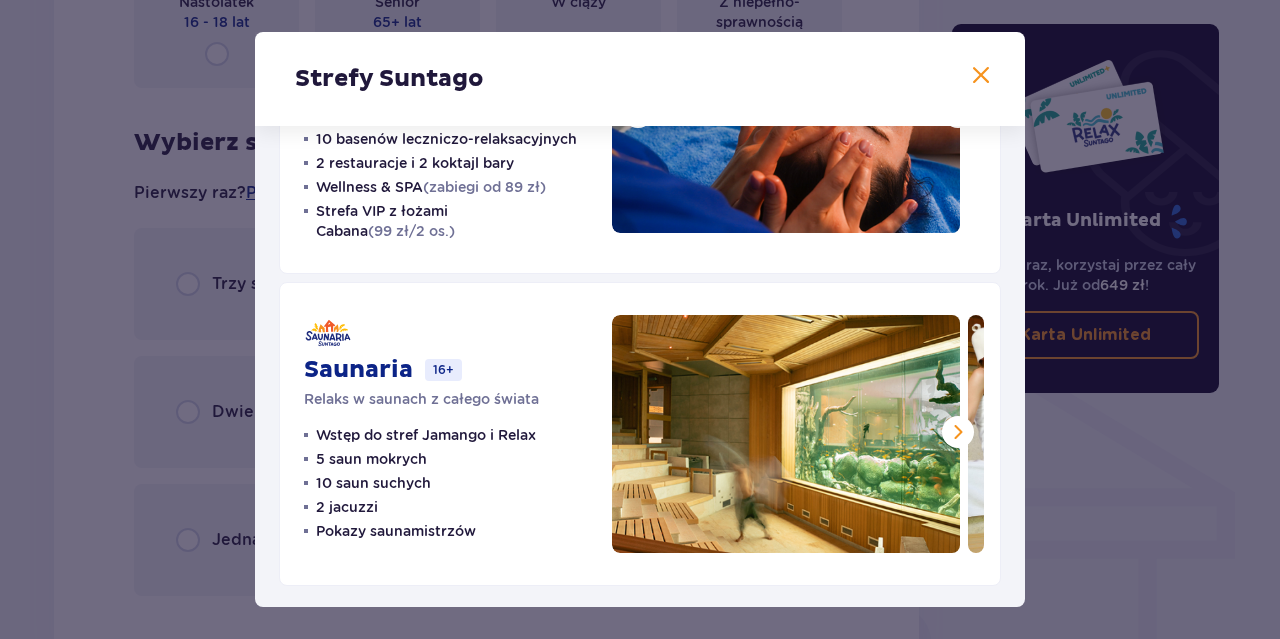 scroll, scrollTop: 0, scrollLeft: 0, axis: both 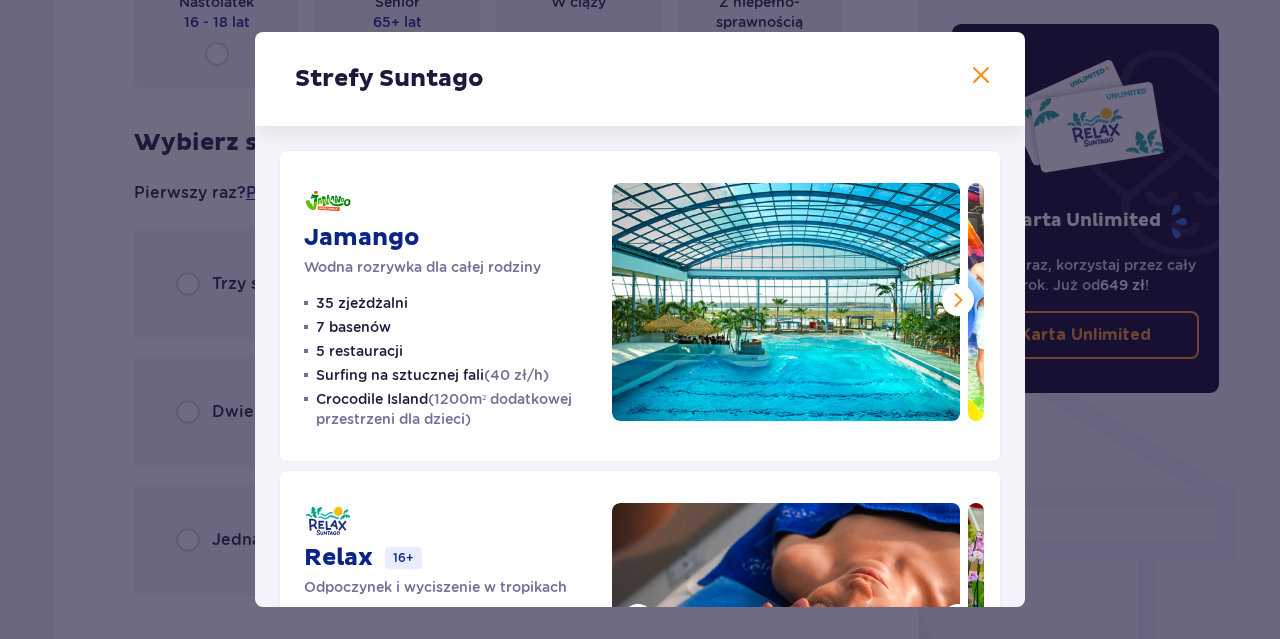 click at bounding box center [981, 76] 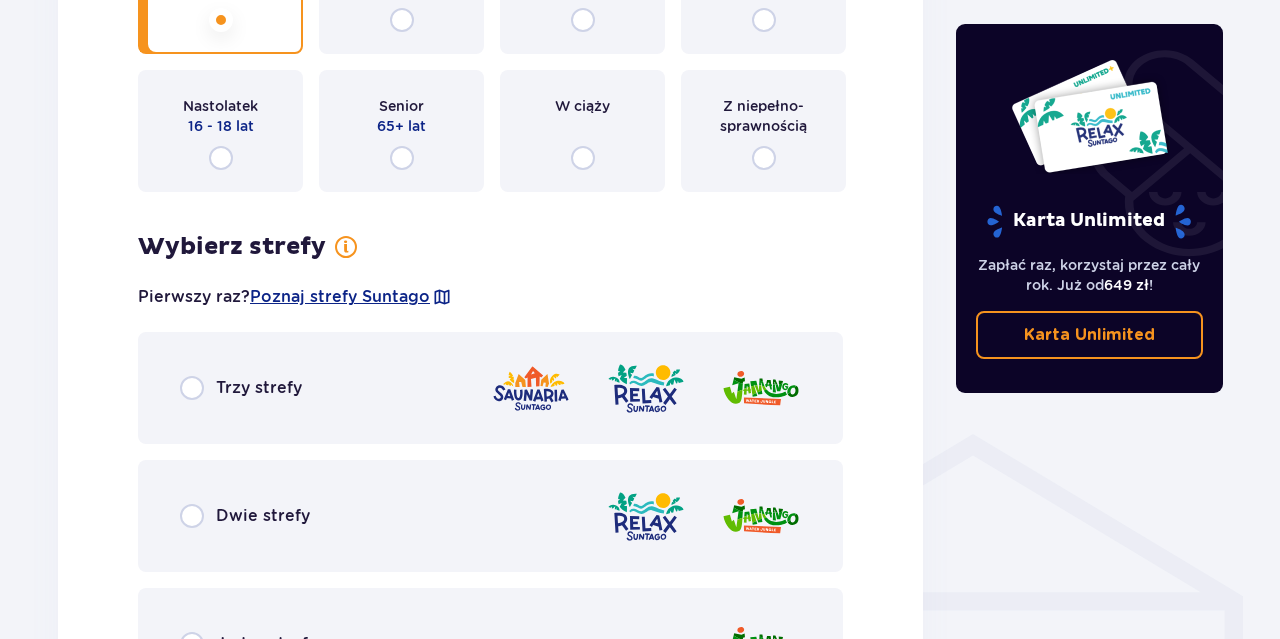 scroll, scrollTop: 1294, scrollLeft: 0, axis: vertical 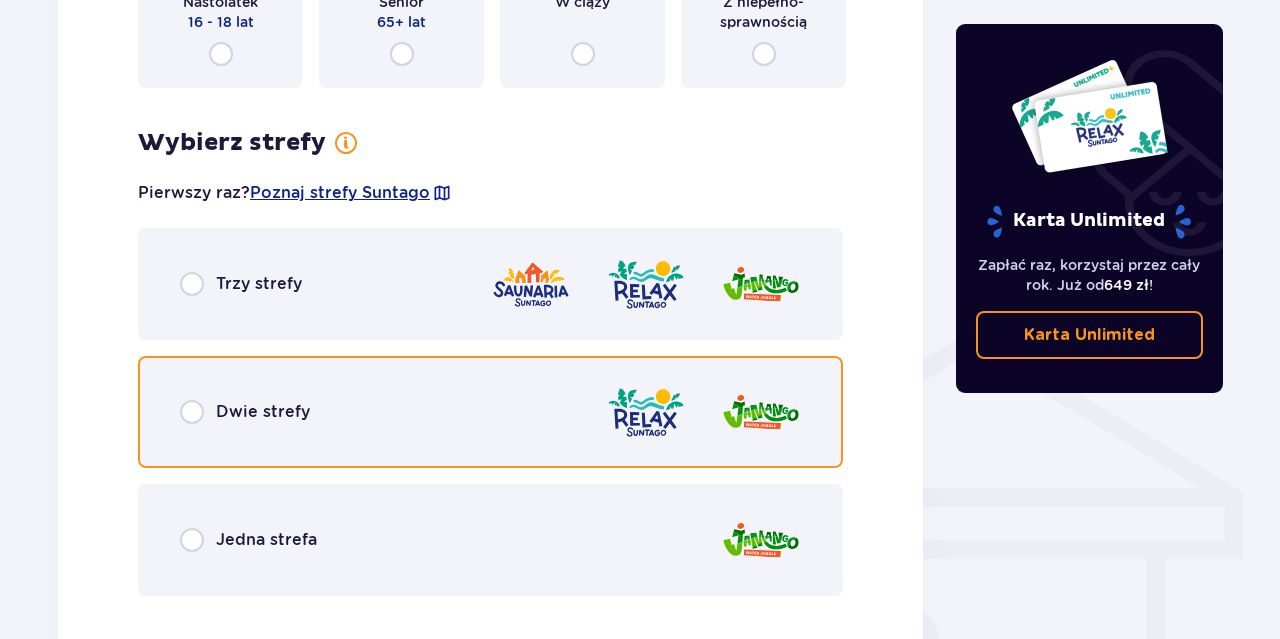 click at bounding box center (192, 412) 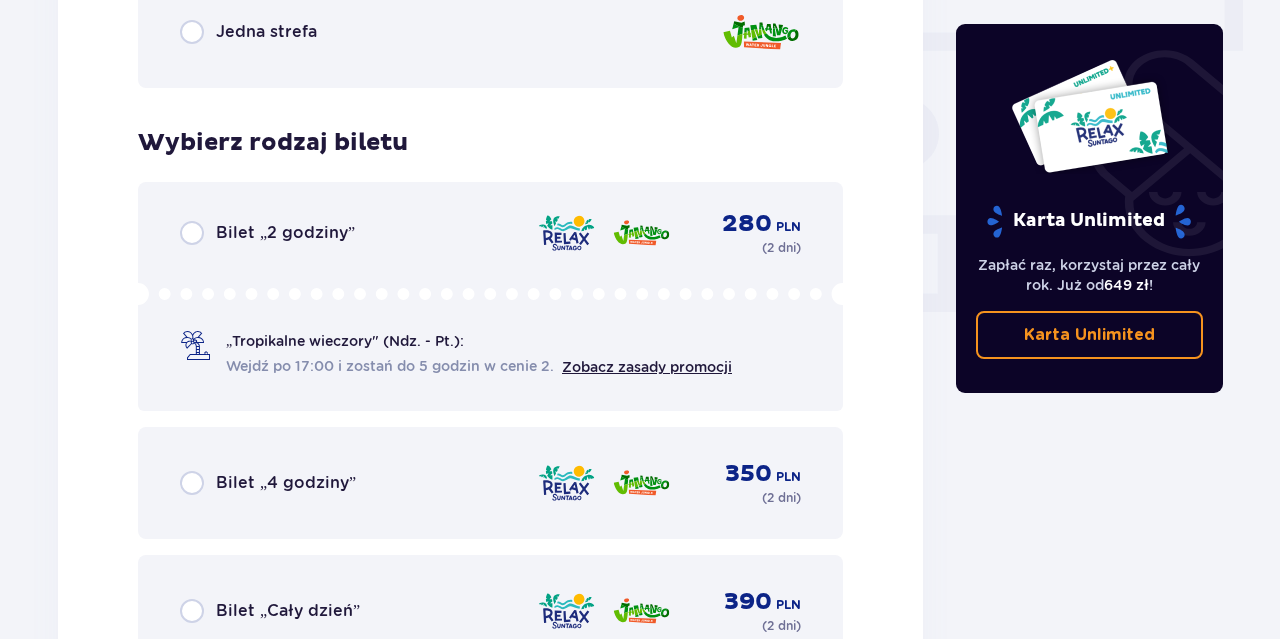 scroll, scrollTop: 1906, scrollLeft: 0, axis: vertical 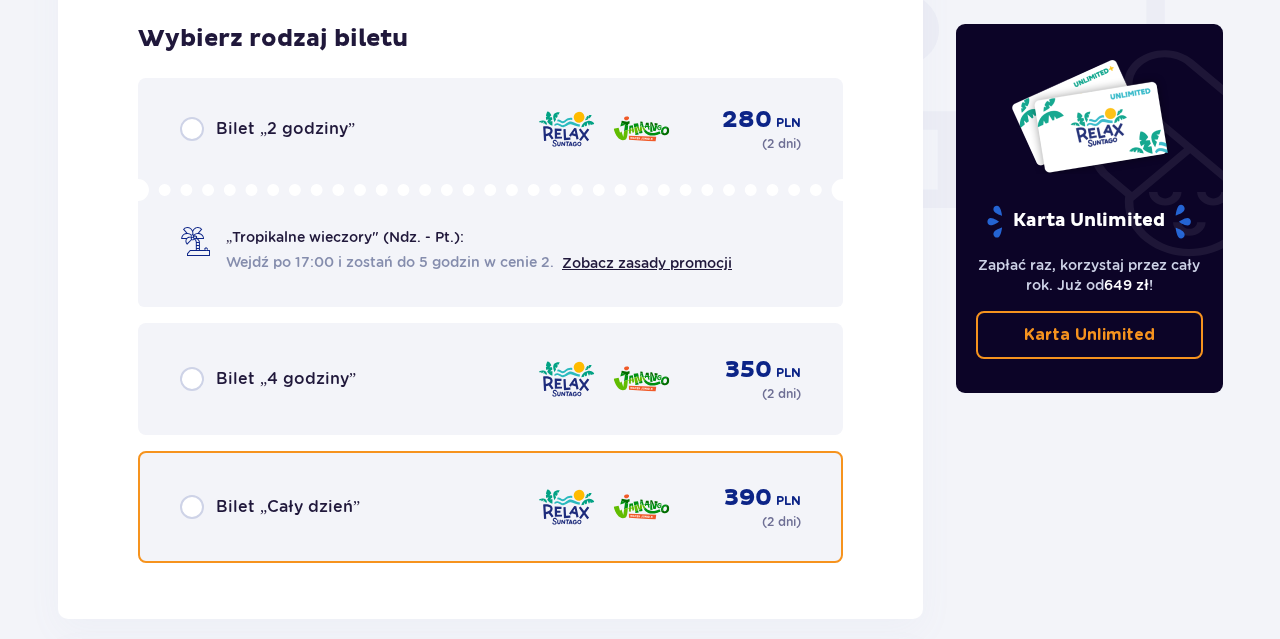 click at bounding box center (192, 507) 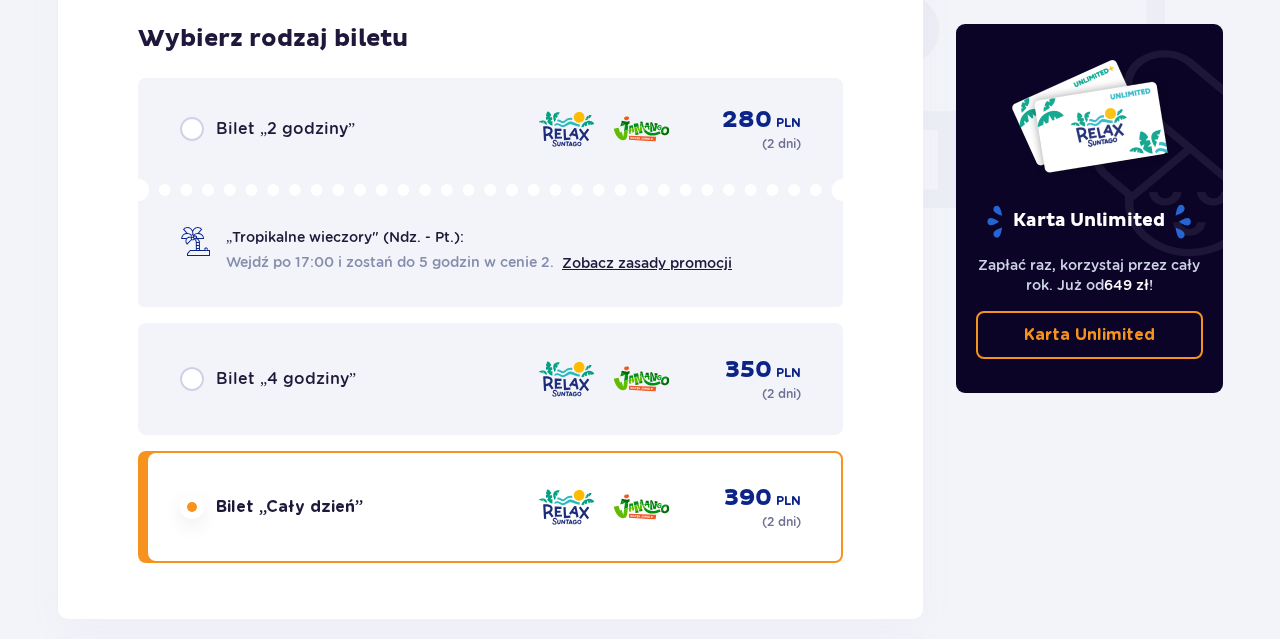 scroll, scrollTop: 2525, scrollLeft: 0, axis: vertical 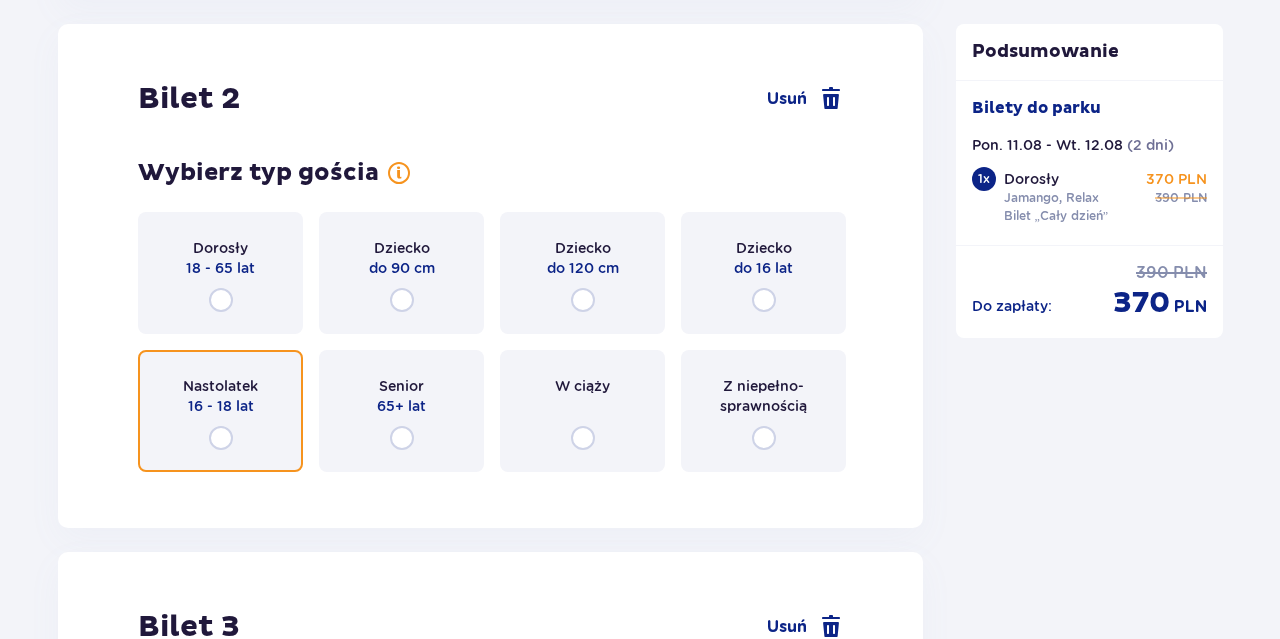 click at bounding box center [221, 438] 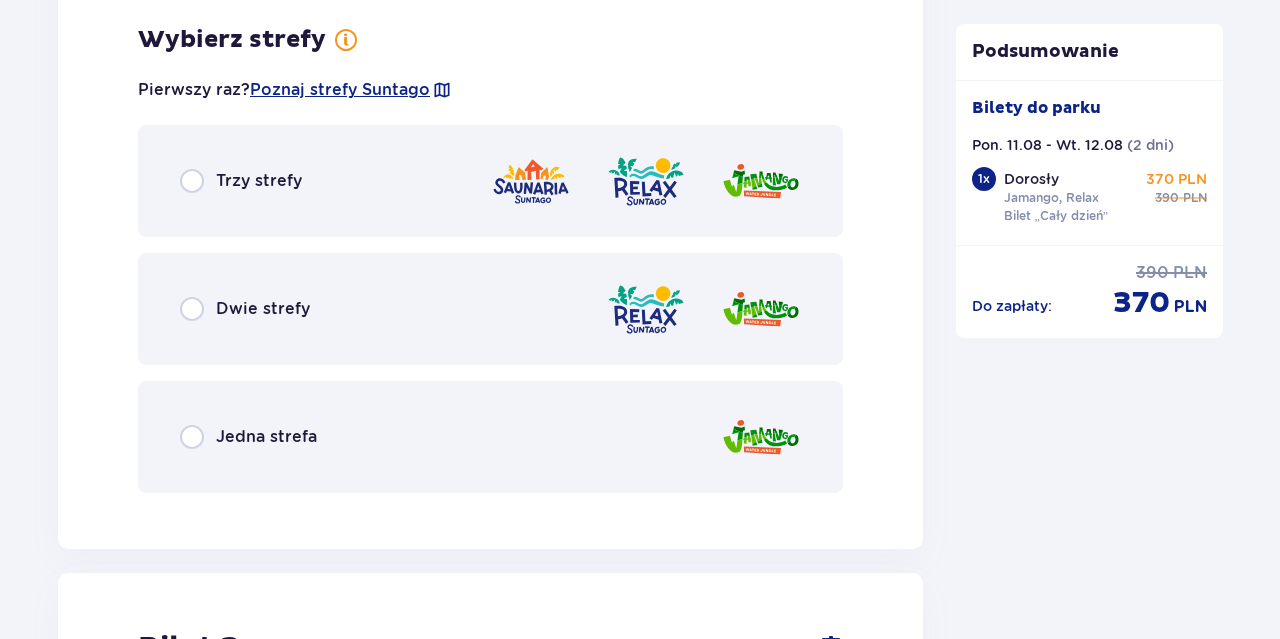 scroll, scrollTop: 3013, scrollLeft: 0, axis: vertical 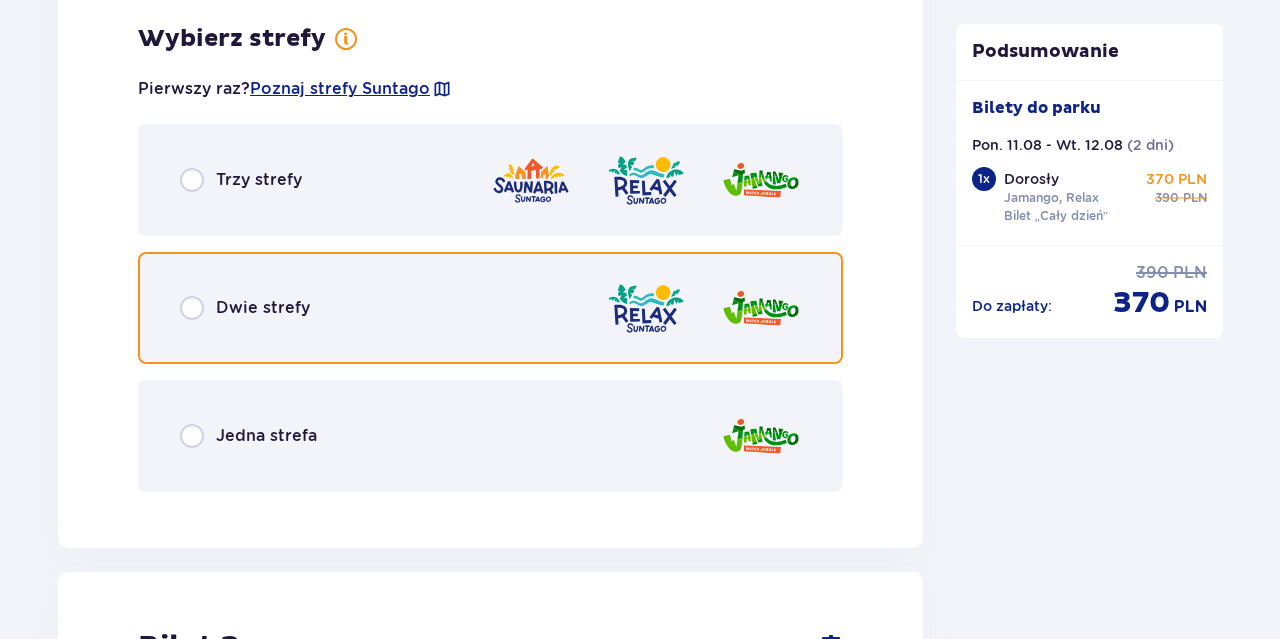 click at bounding box center [192, 308] 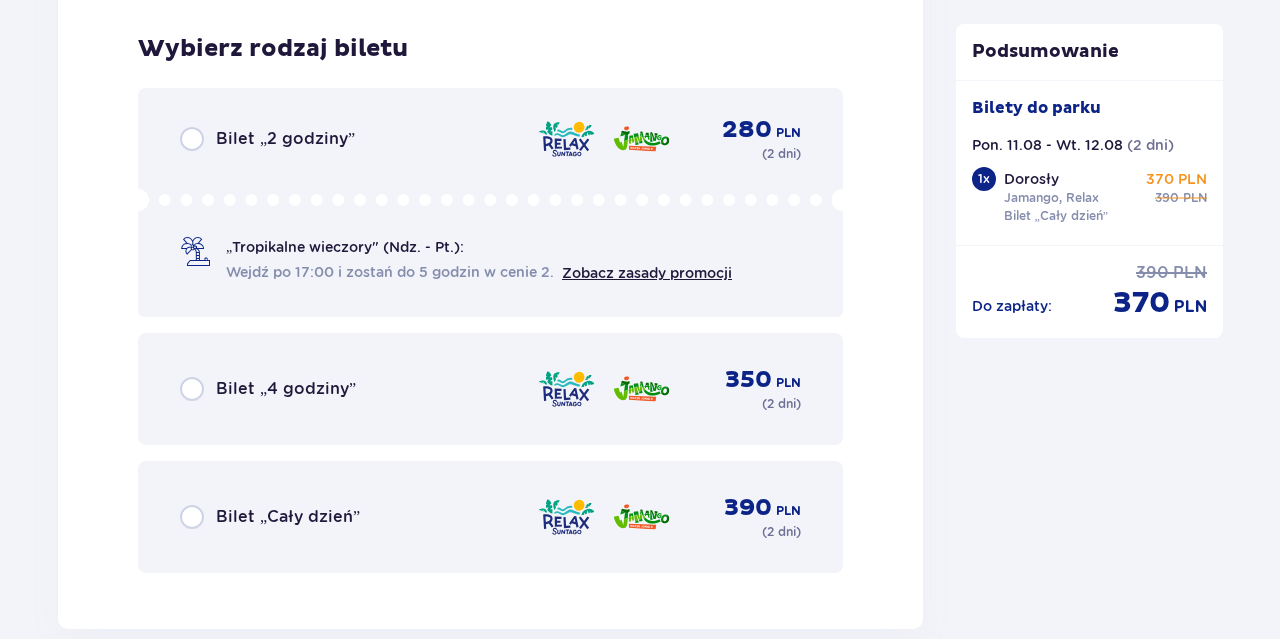 scroll, scrollTop: 3521, scrollLeft: 0, axis: vertical 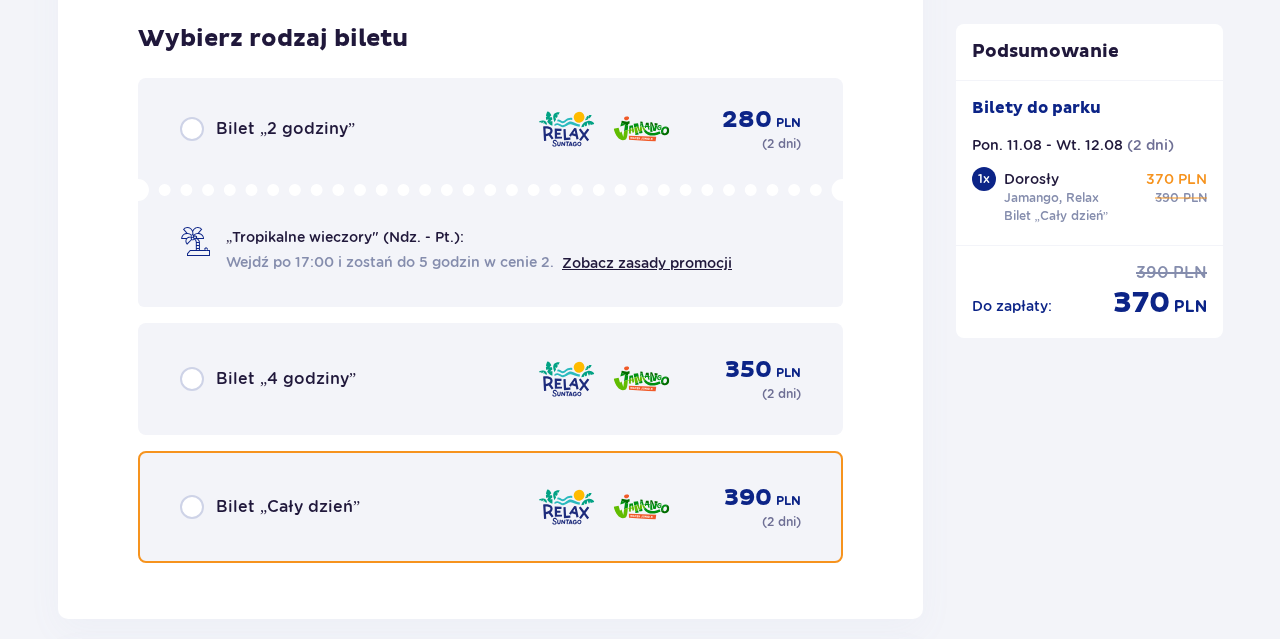 click at bounding box center [192, 507] 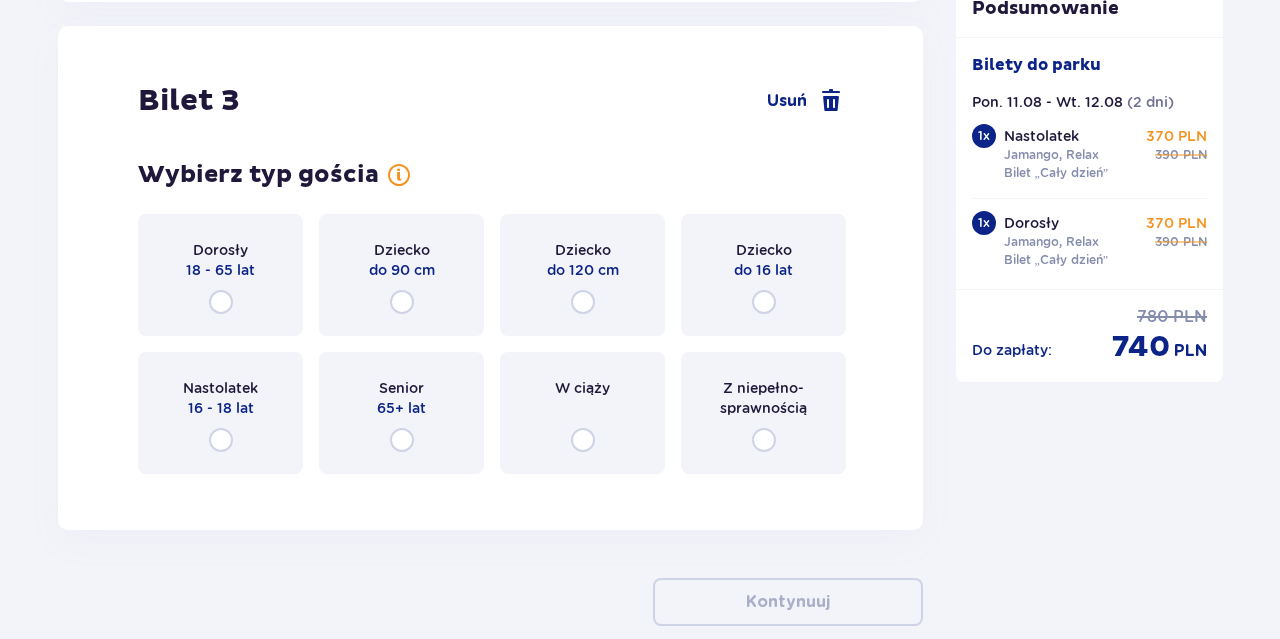 scroll, scrollTop: 4140, scrollLeft: 0, axis: vertical 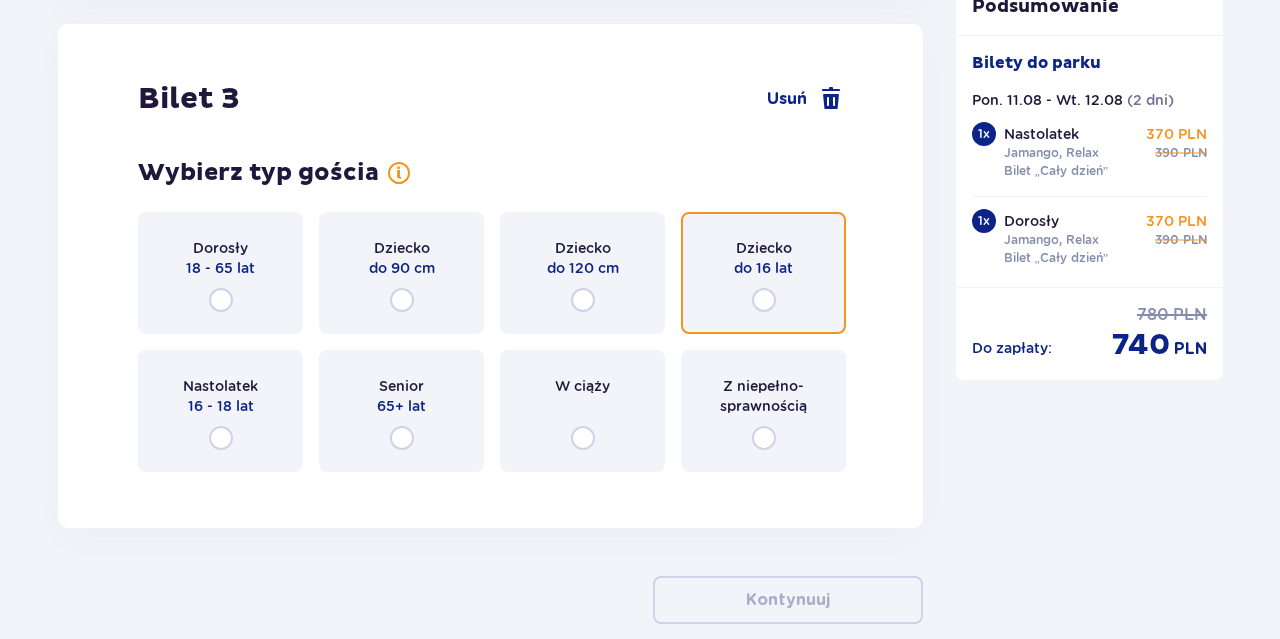 click at bounding box center [764, 300] 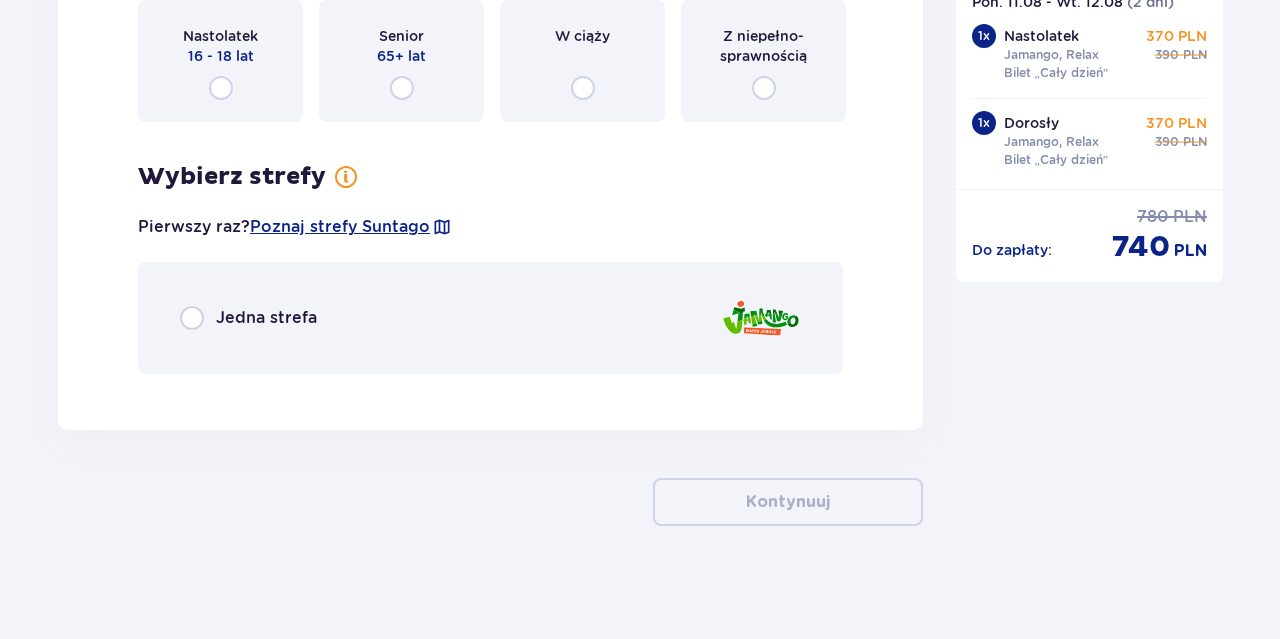 scroll, scrollTop: 4496, scrollLeft: 0, axis: vertical 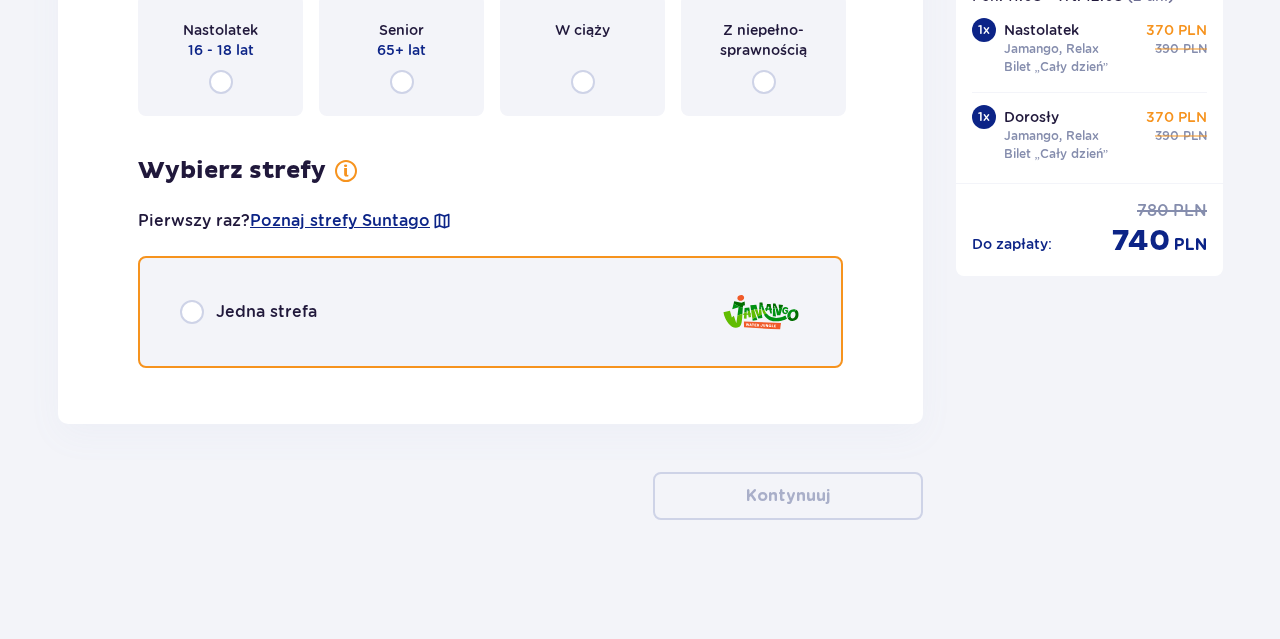 click at bounding box center (192, 312) 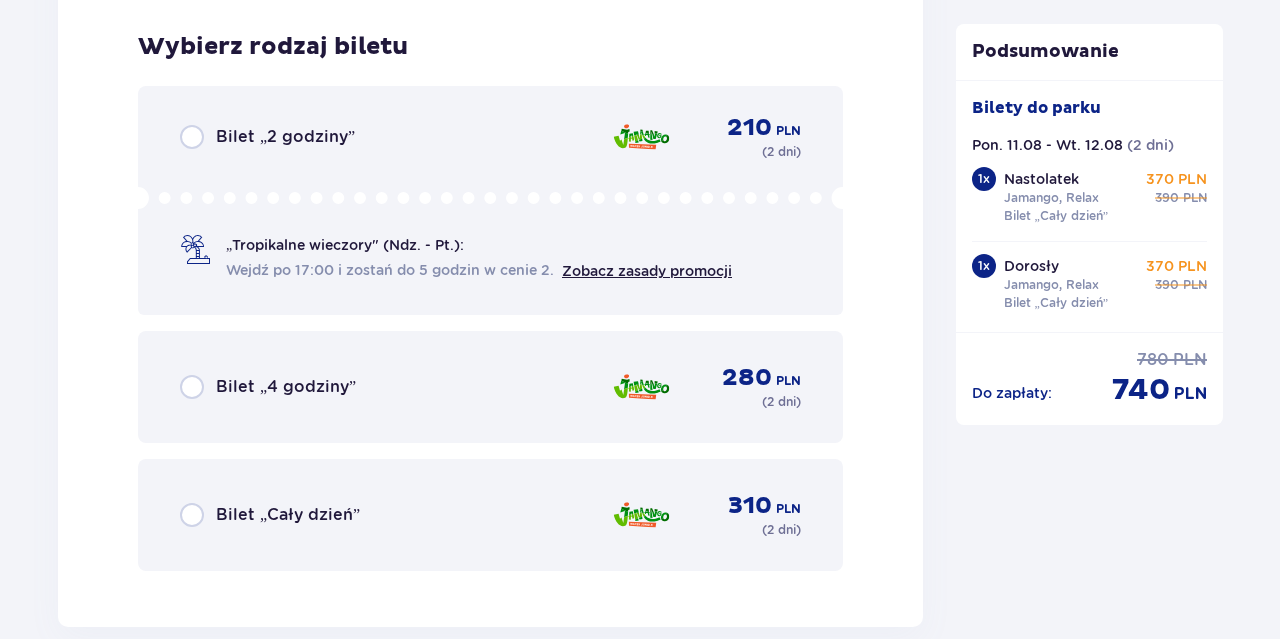 scroll, scrollTop: 4880, scrollLeft: 0, axis: vertical 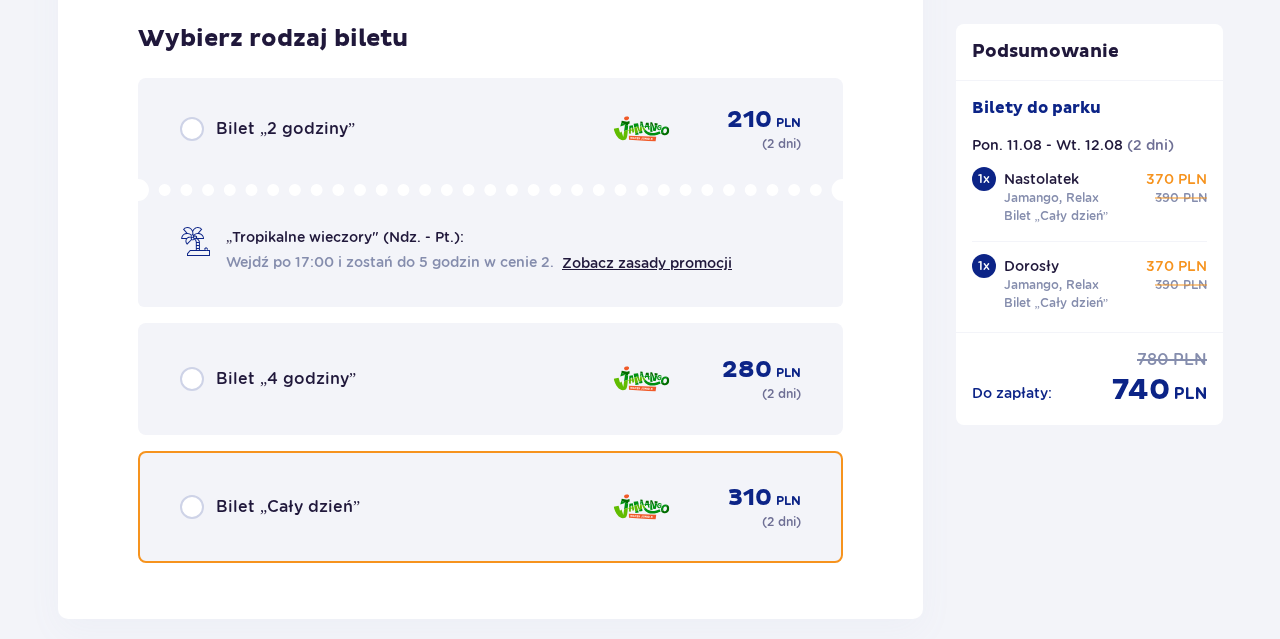 click at bounding box center (192, 507) 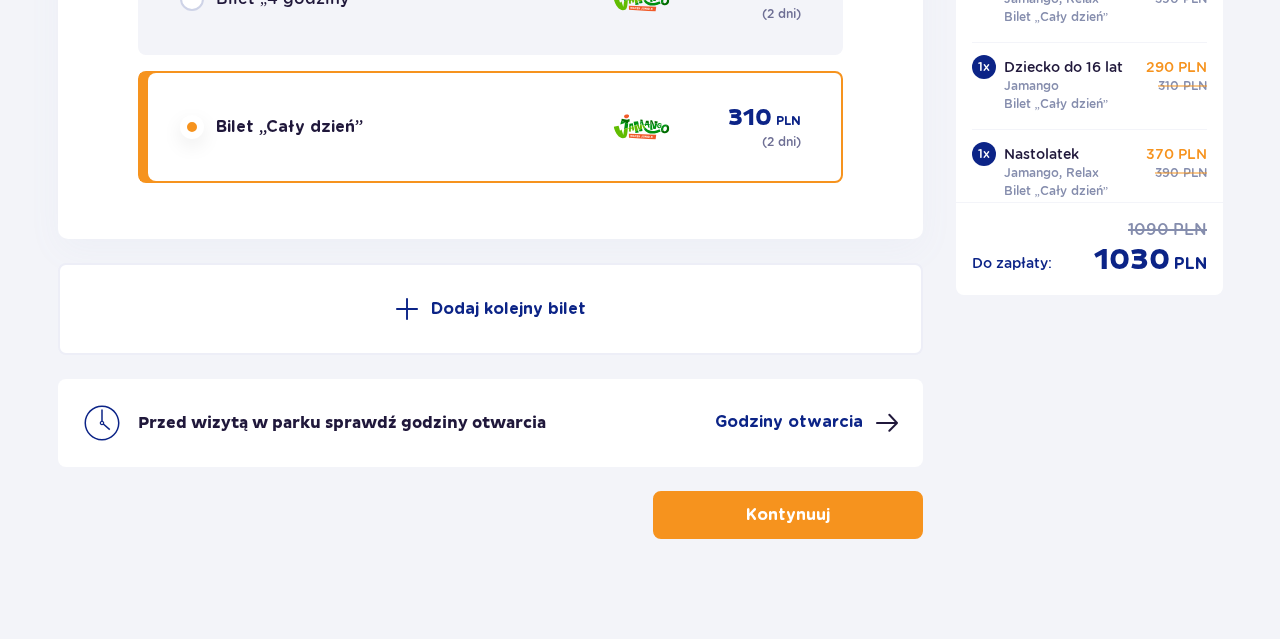 scroll, scrollTop: 5280, scrollLeft: 0, axis: vertical 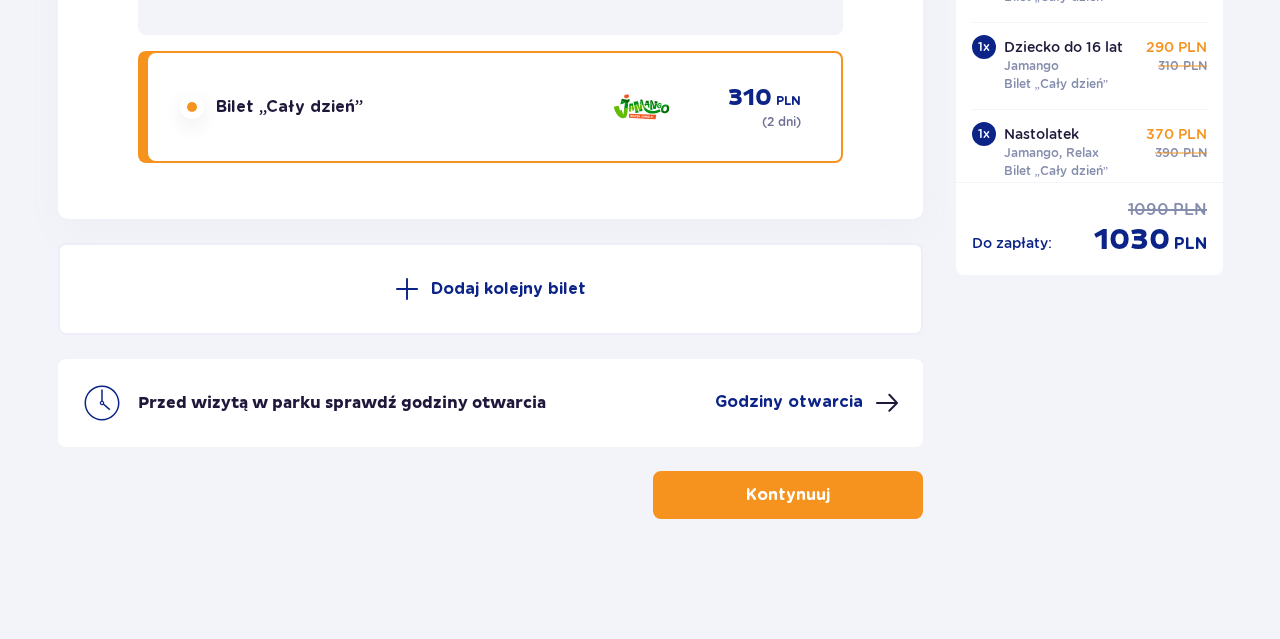 click on "Godziny otwarcia" at bounding box center (789, 402) 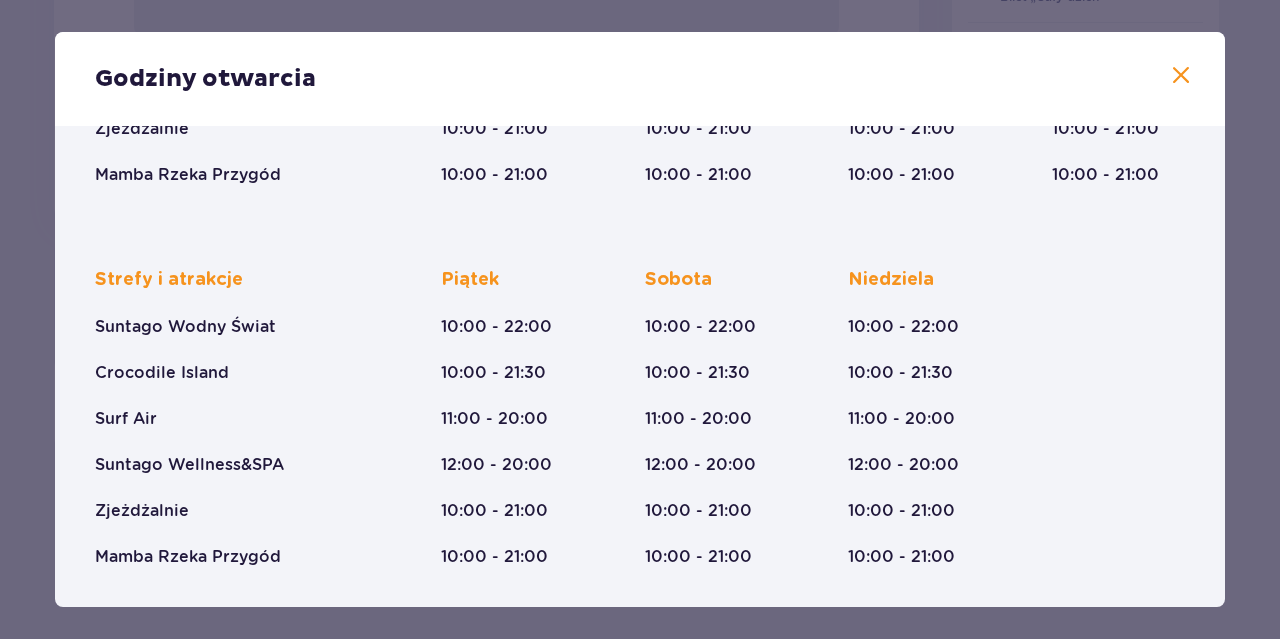 scroll, scrollTop: 0, scrollLeft: 0, axis: both 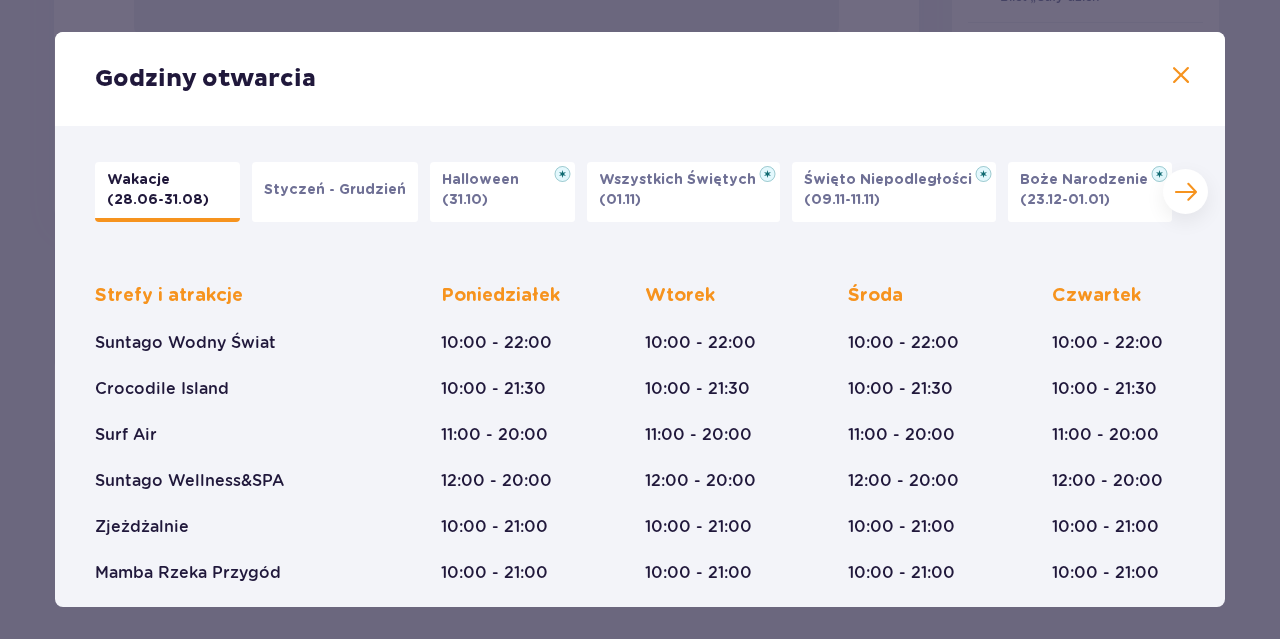 click at bounding box center (1181, 76) 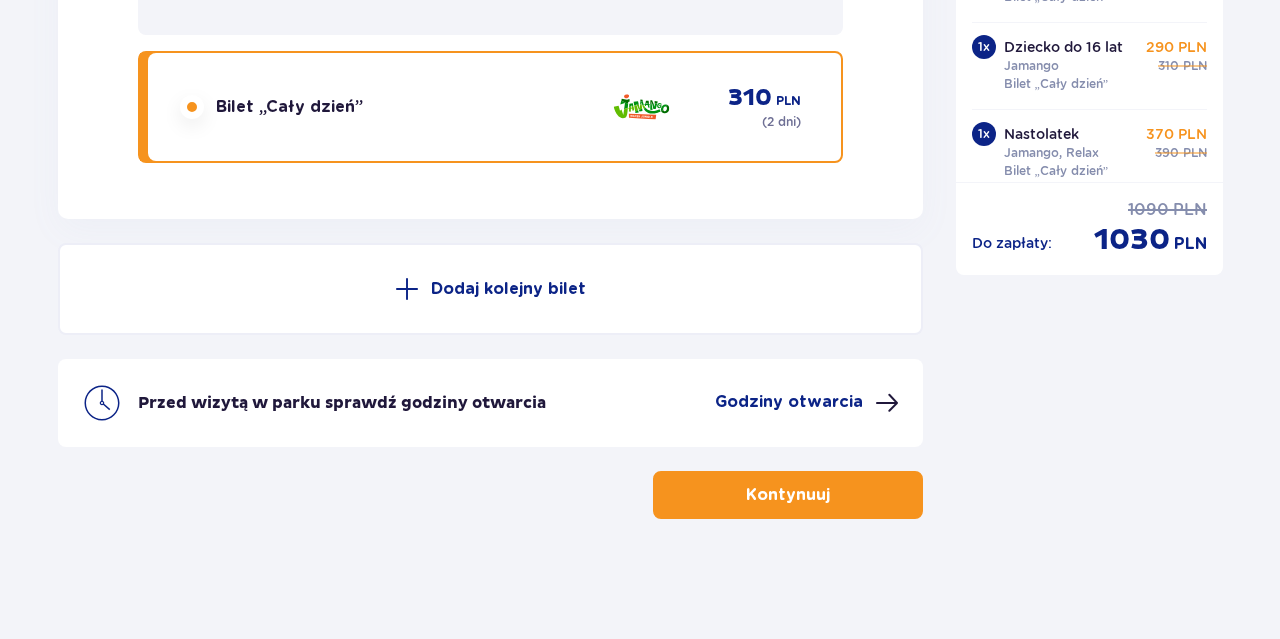 click at bounding box center (834, 495) 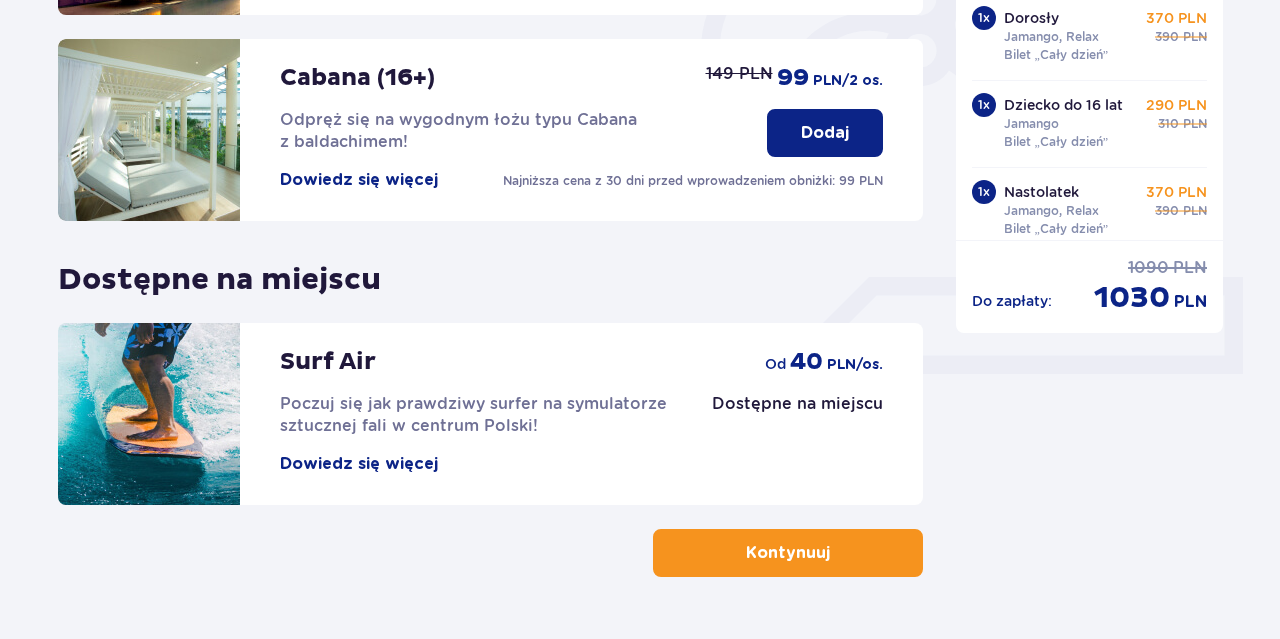 scroll, scrollTop: 716, scrollLeft: 0, axis: vertical 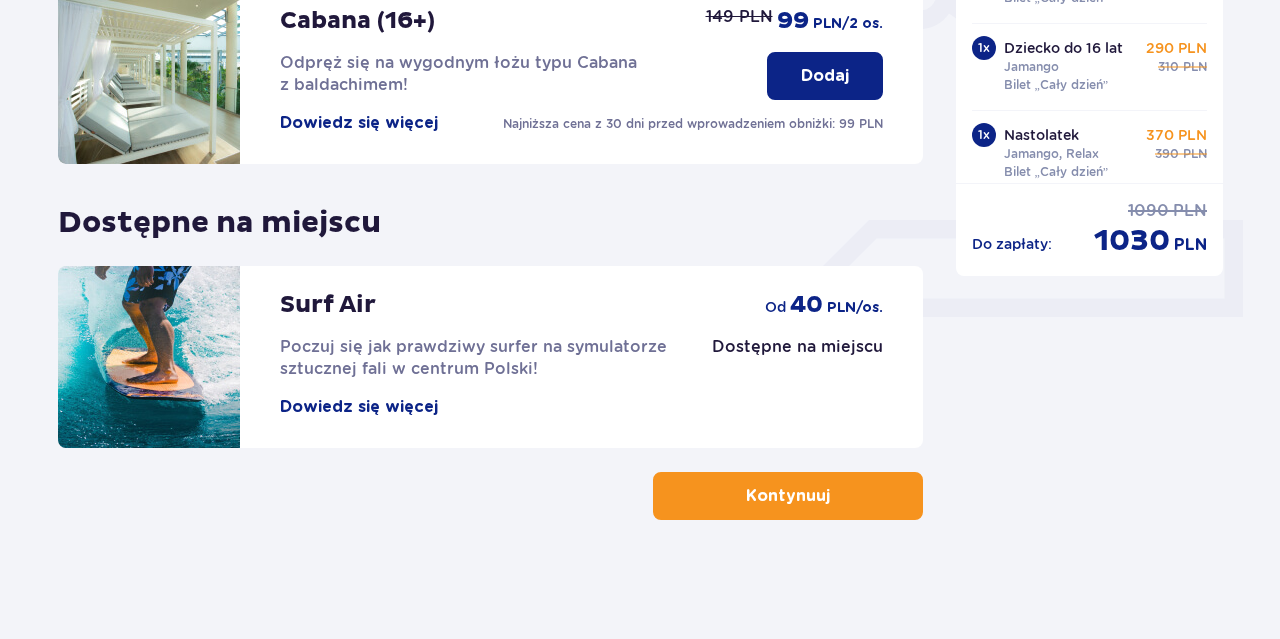 click at bounding box center (834, 496) 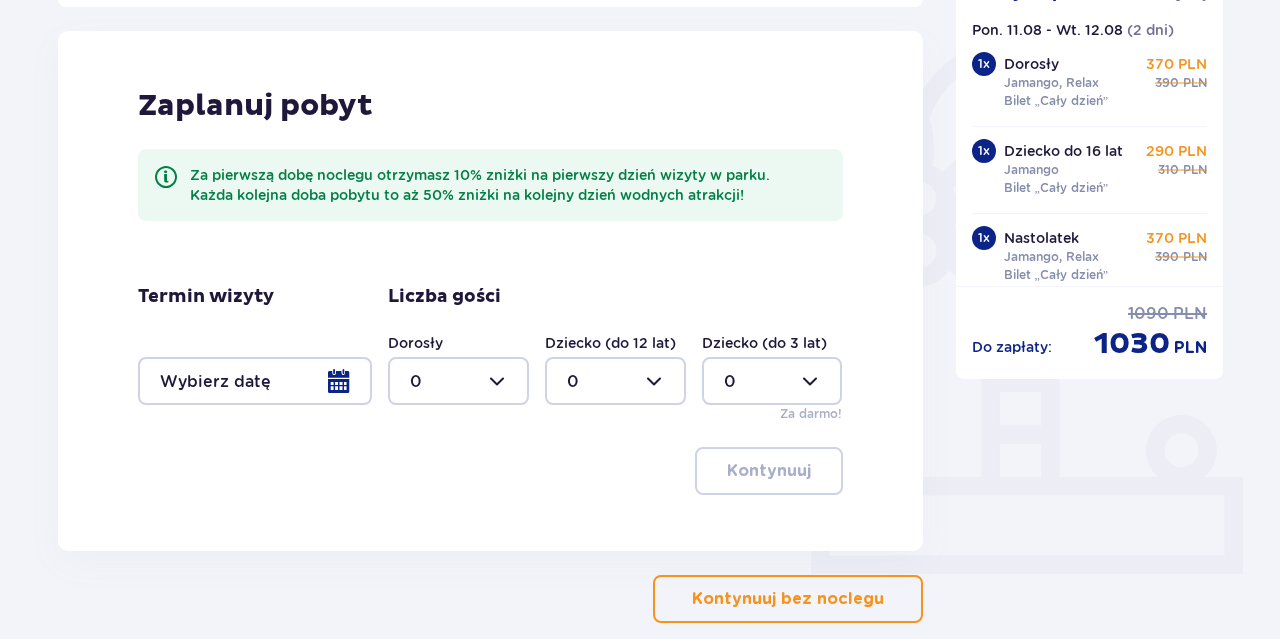 scroll, scrollTop: 520, scrollLeft: 0, axis: vertical 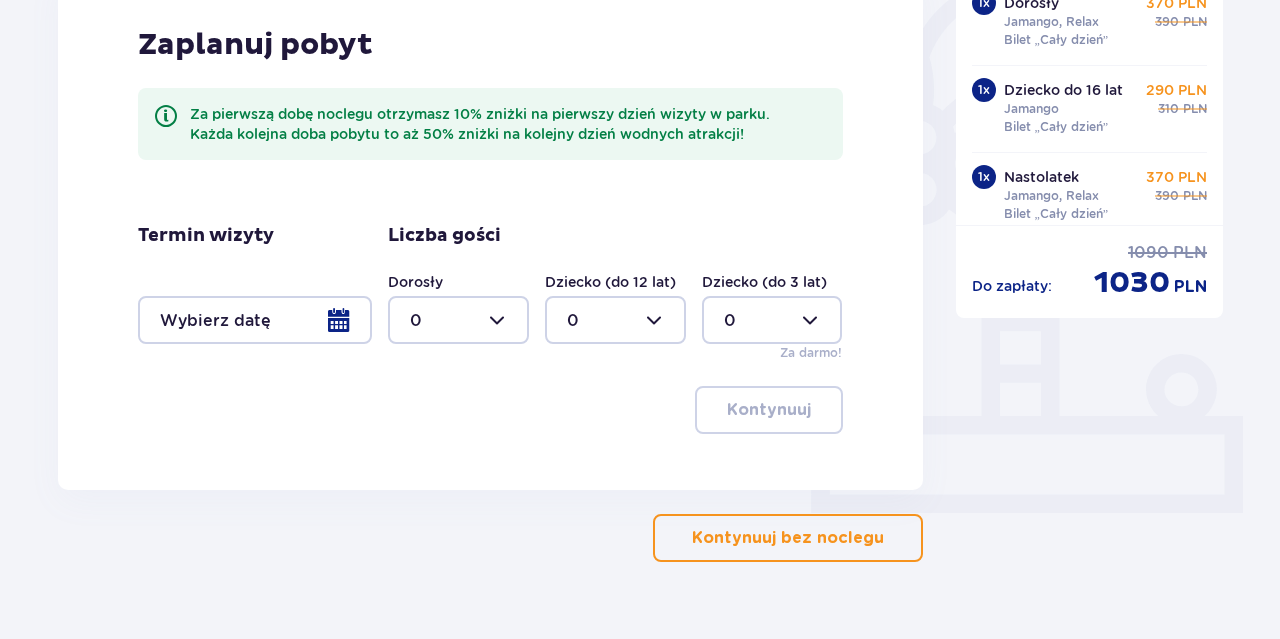 click at bounding box center (458, 320) 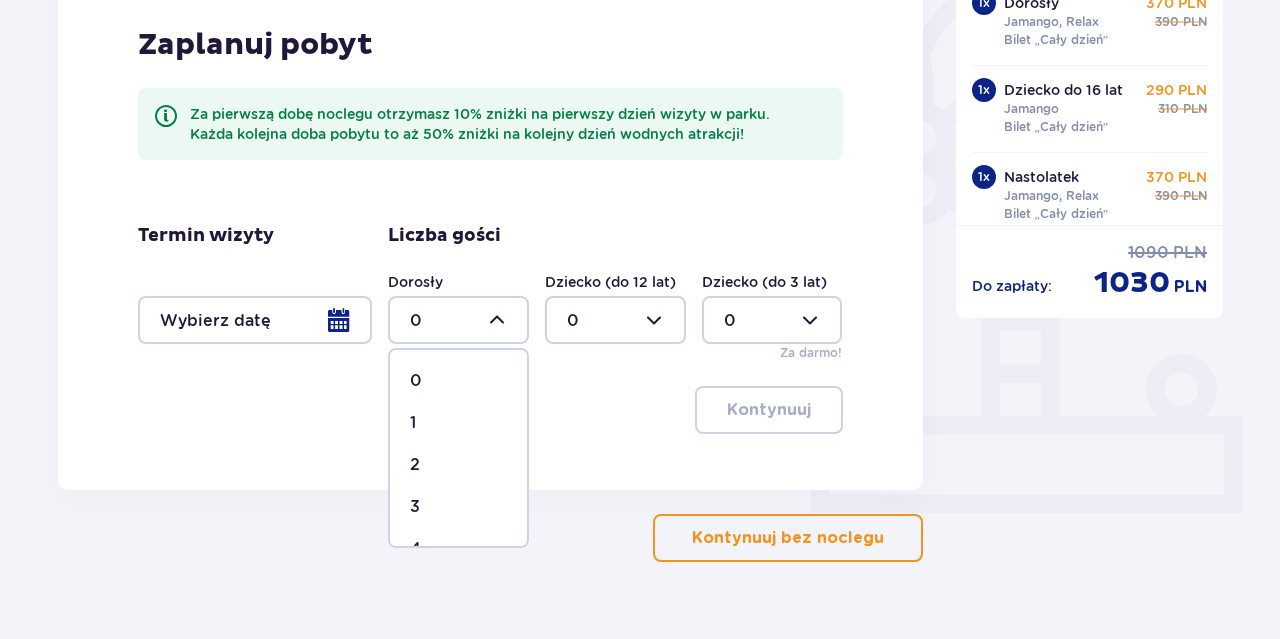 click on "1" at bounding box center (458, 423) 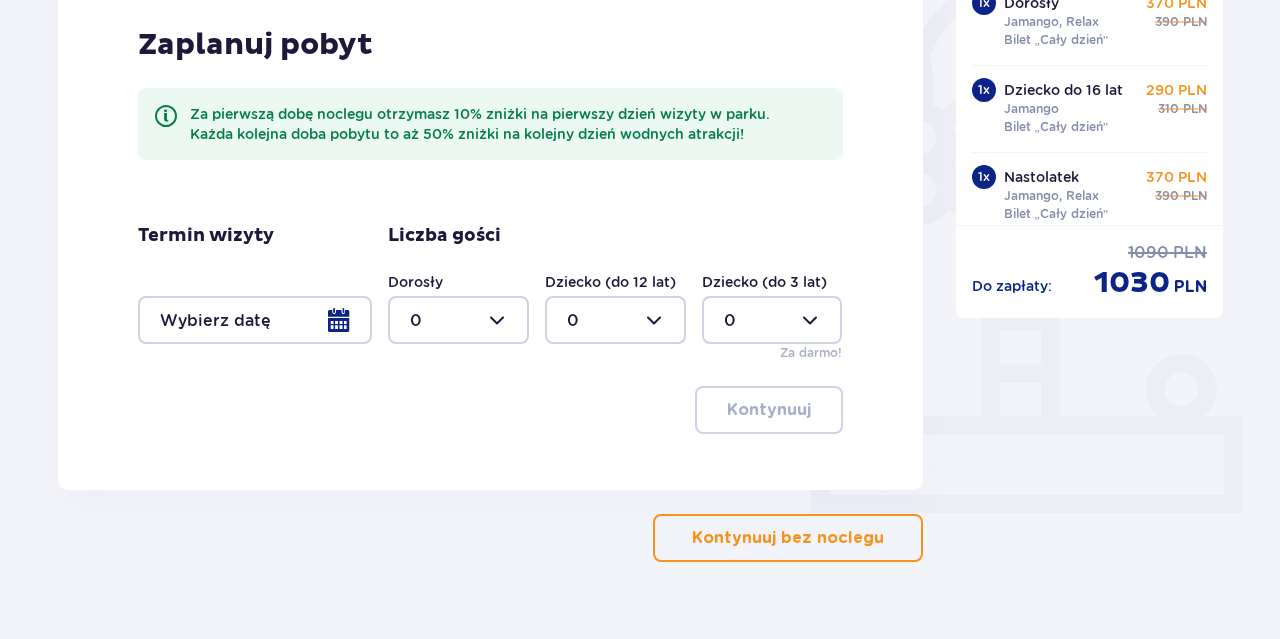 type on "1" 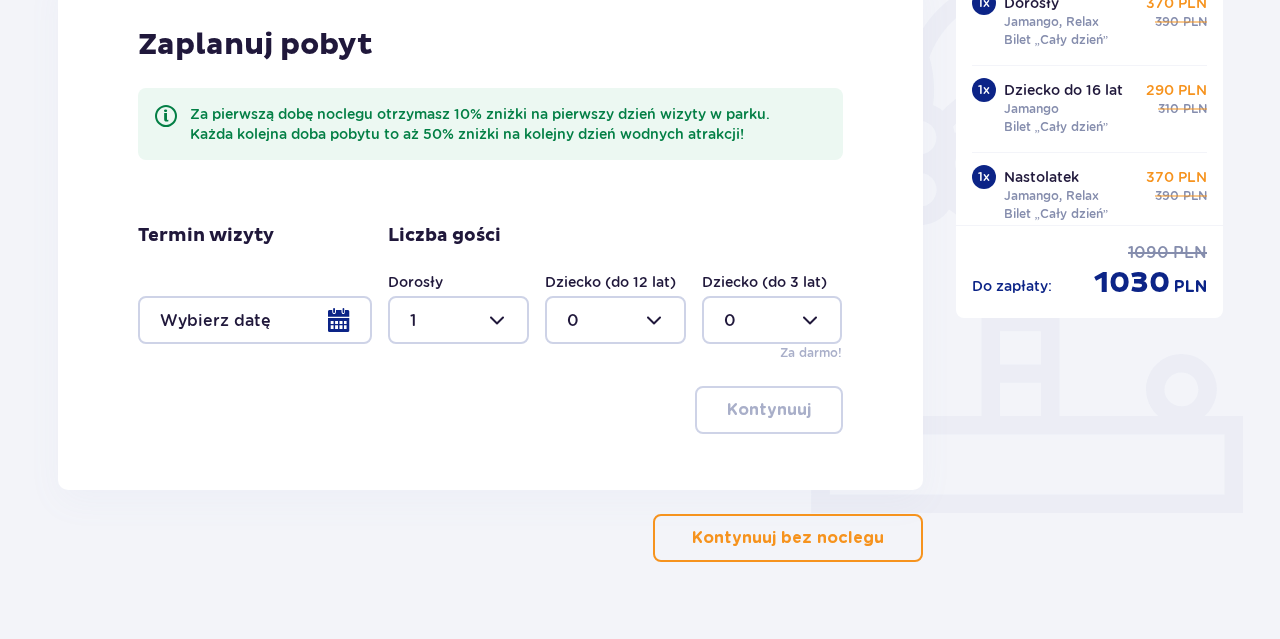 click at bounding box center (615, 320) 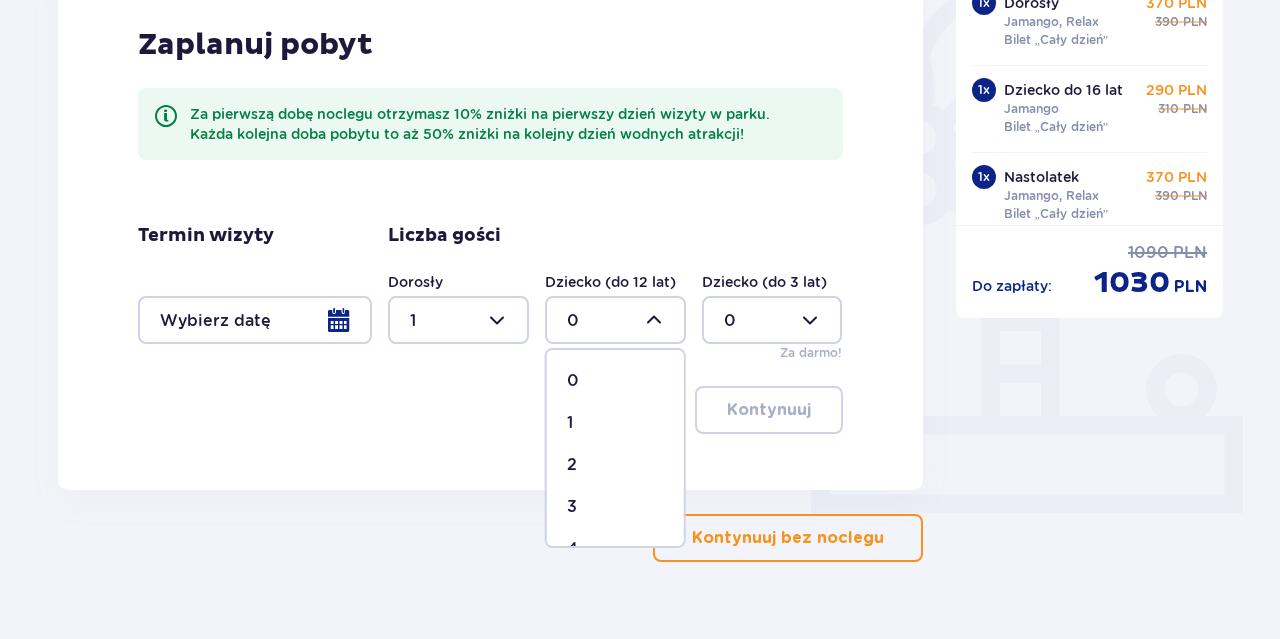 click on "1" at bounding box center (615, 423) 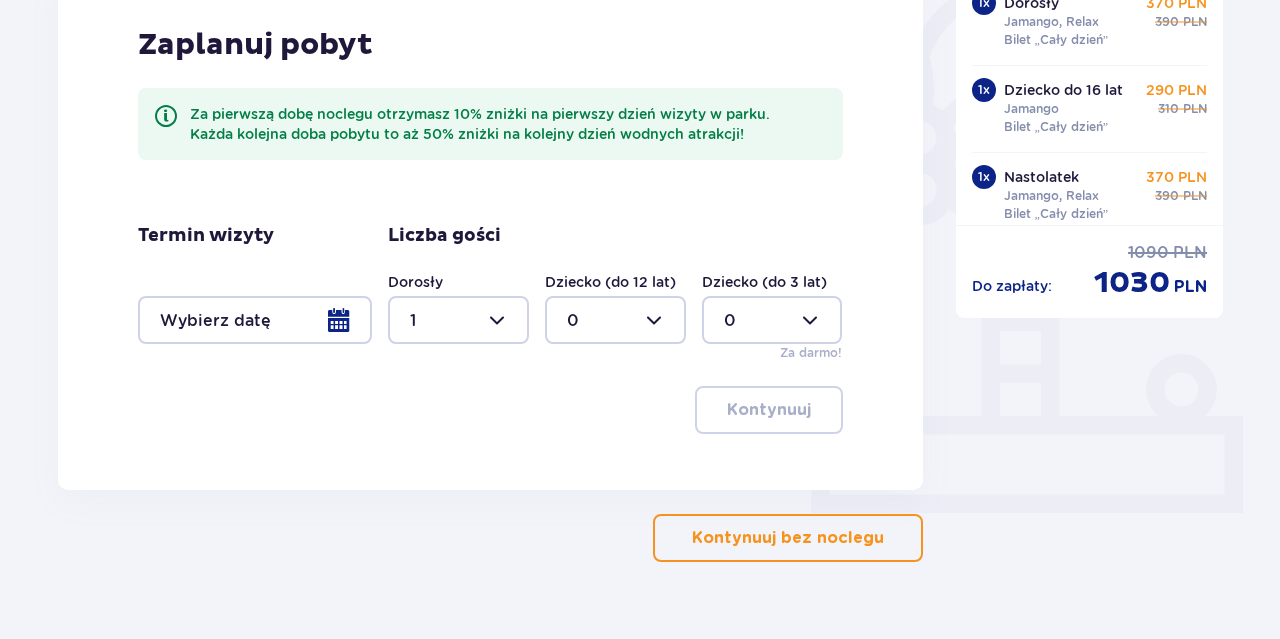 type on "1" 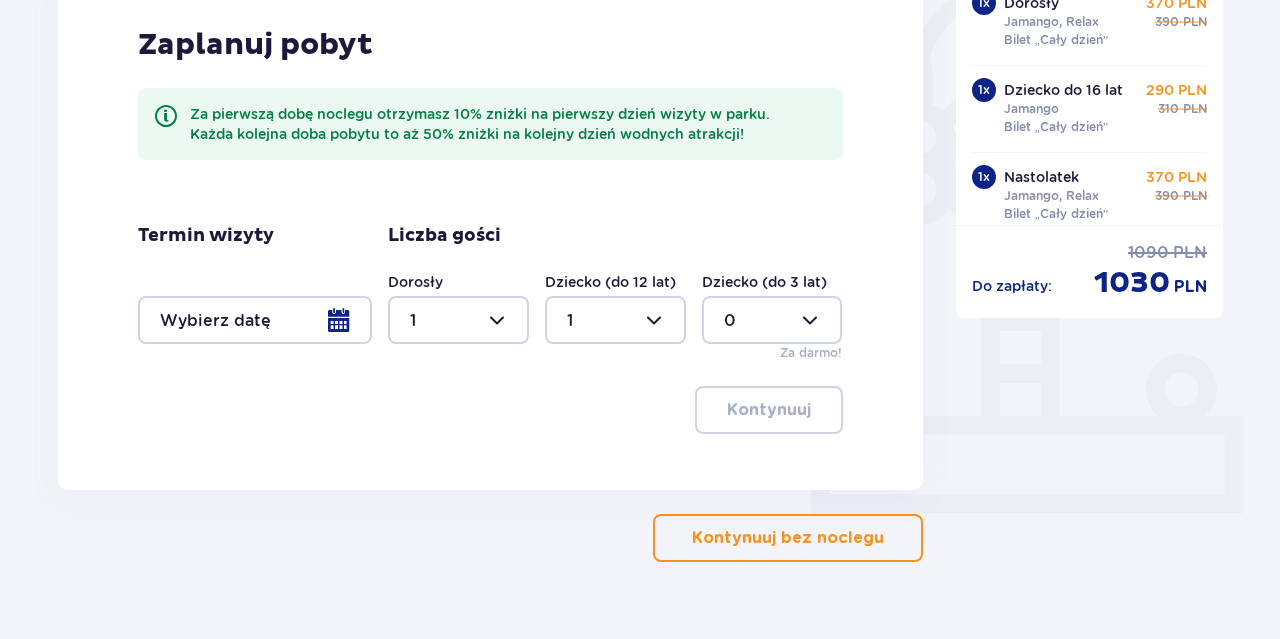 click at bounding box center [772, 320] 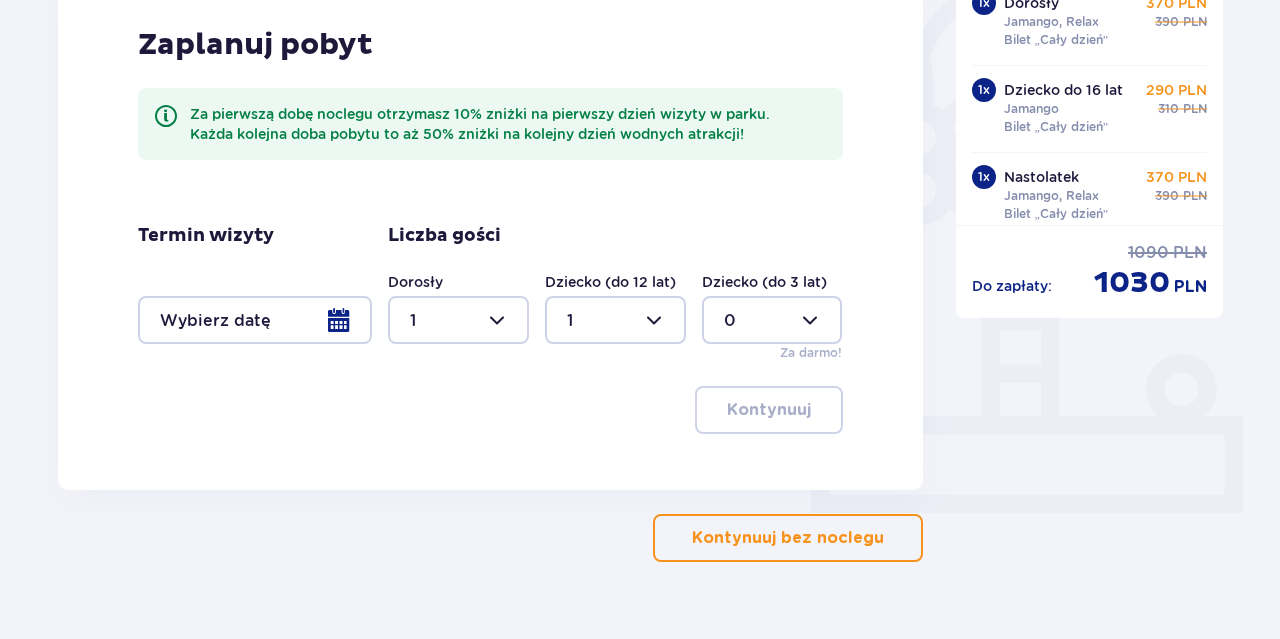 click at bounding box center [458, 320] 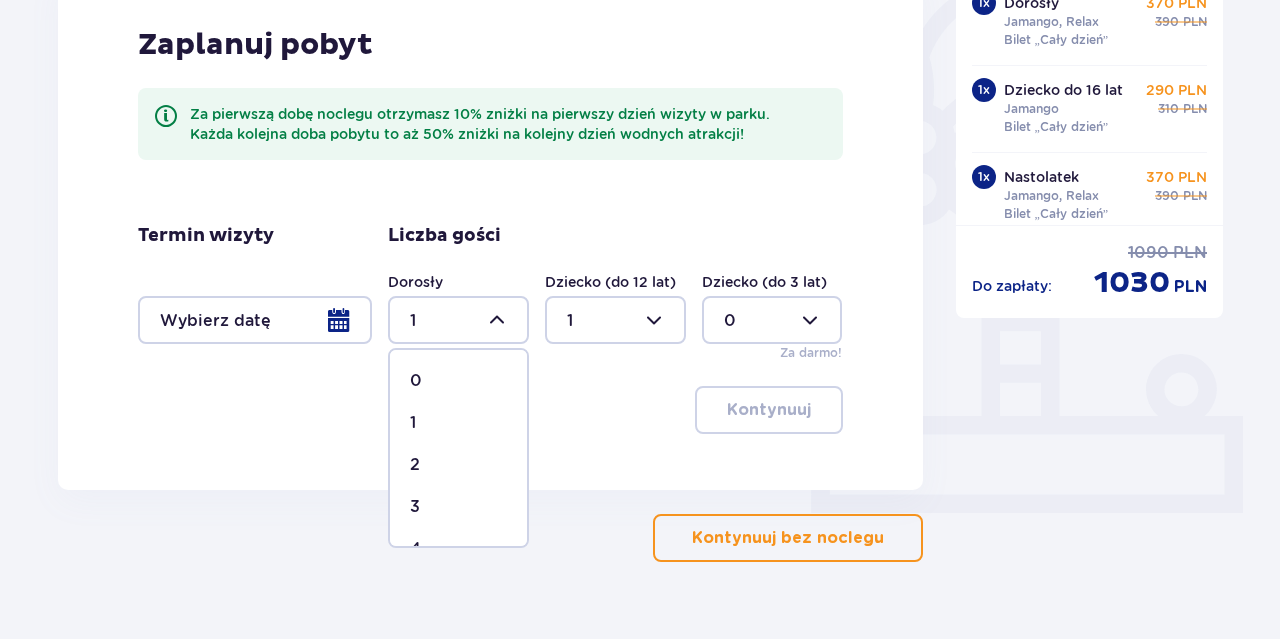 click on "2" at bounding box center (458, 465) 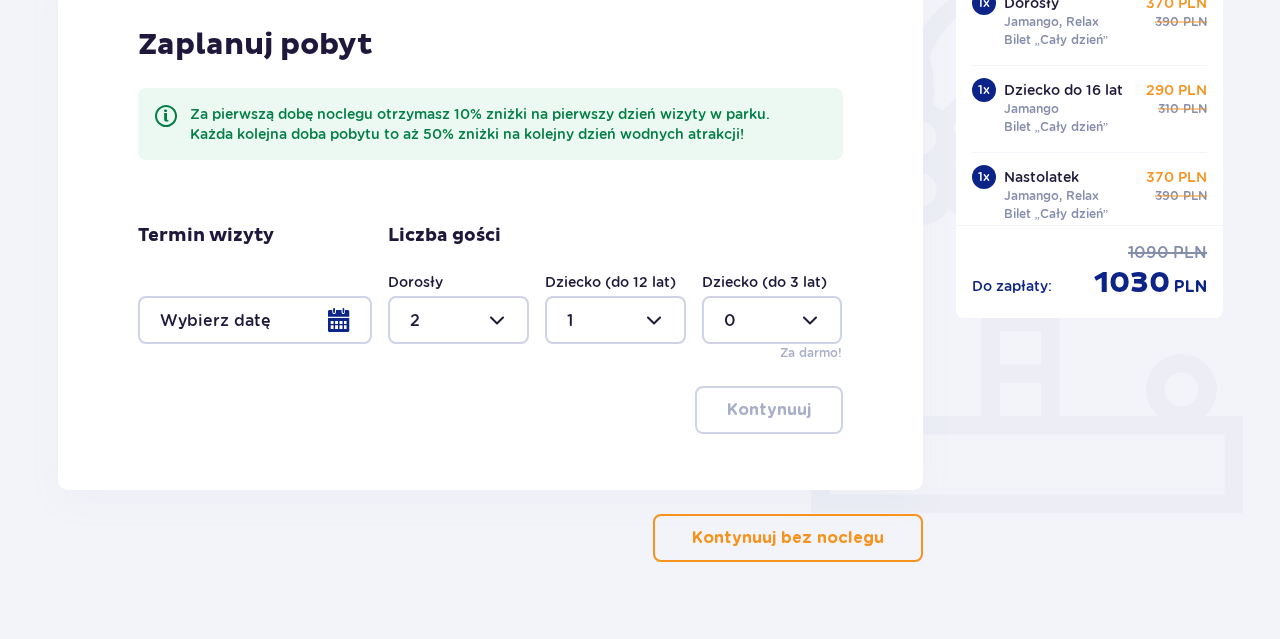 click at bounding box center [255, 320] 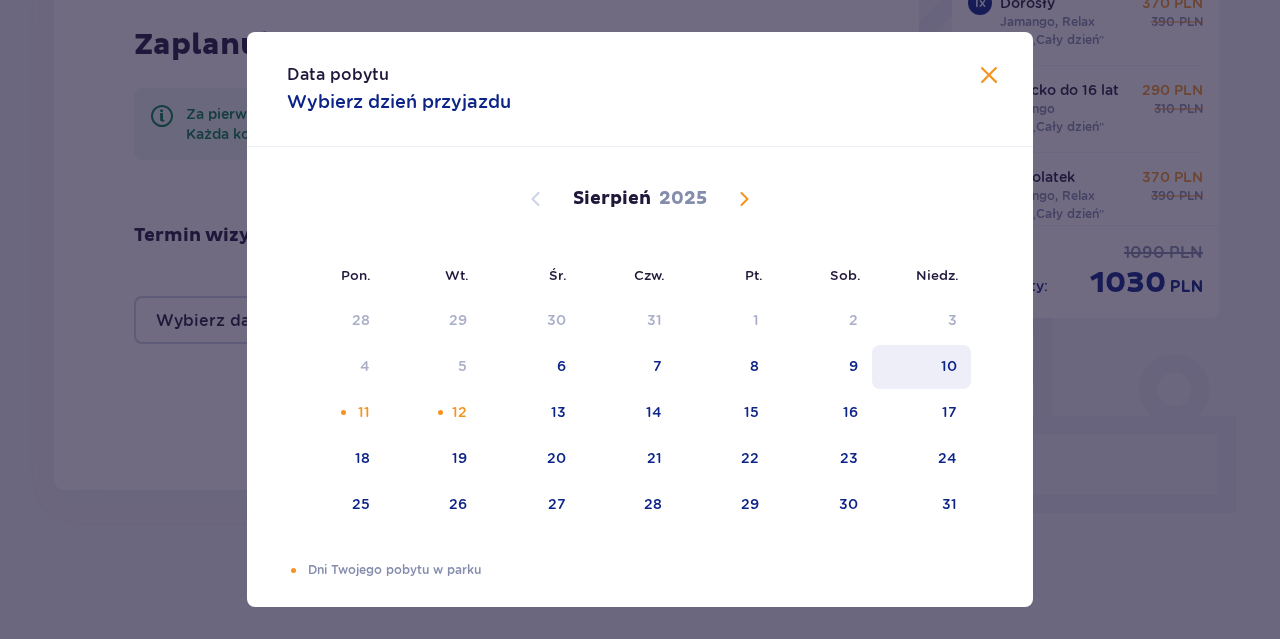 click on "10" at bounding box center [921, 367] 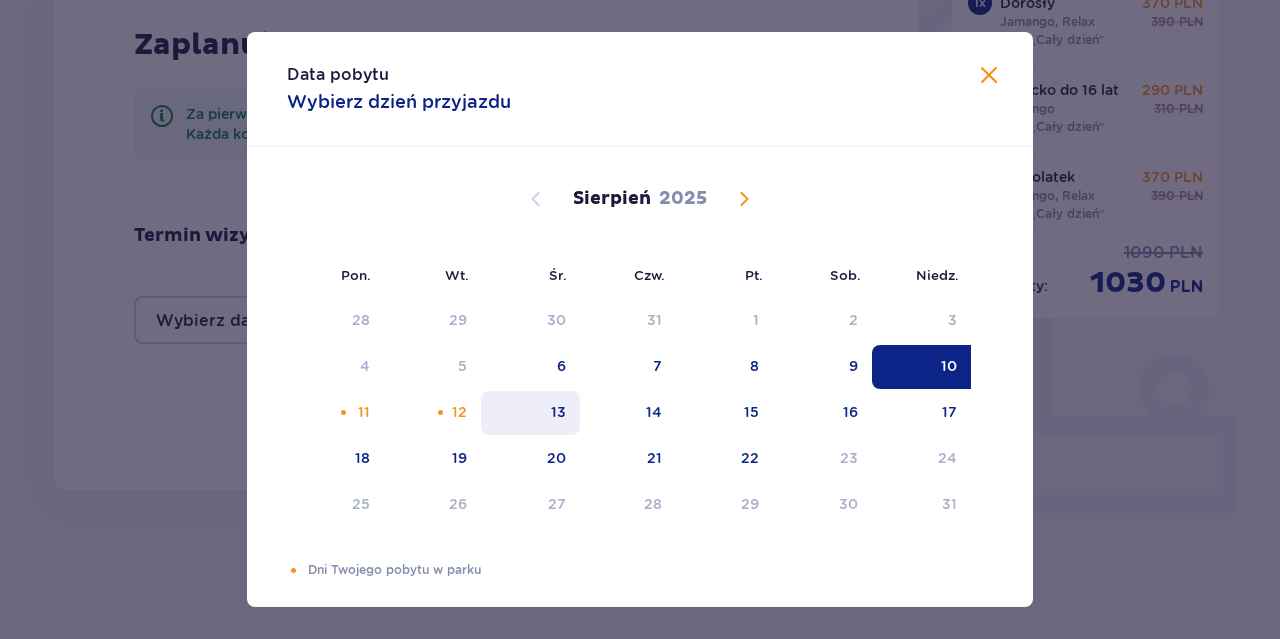 click on "13" at bounding box center (530, 413) 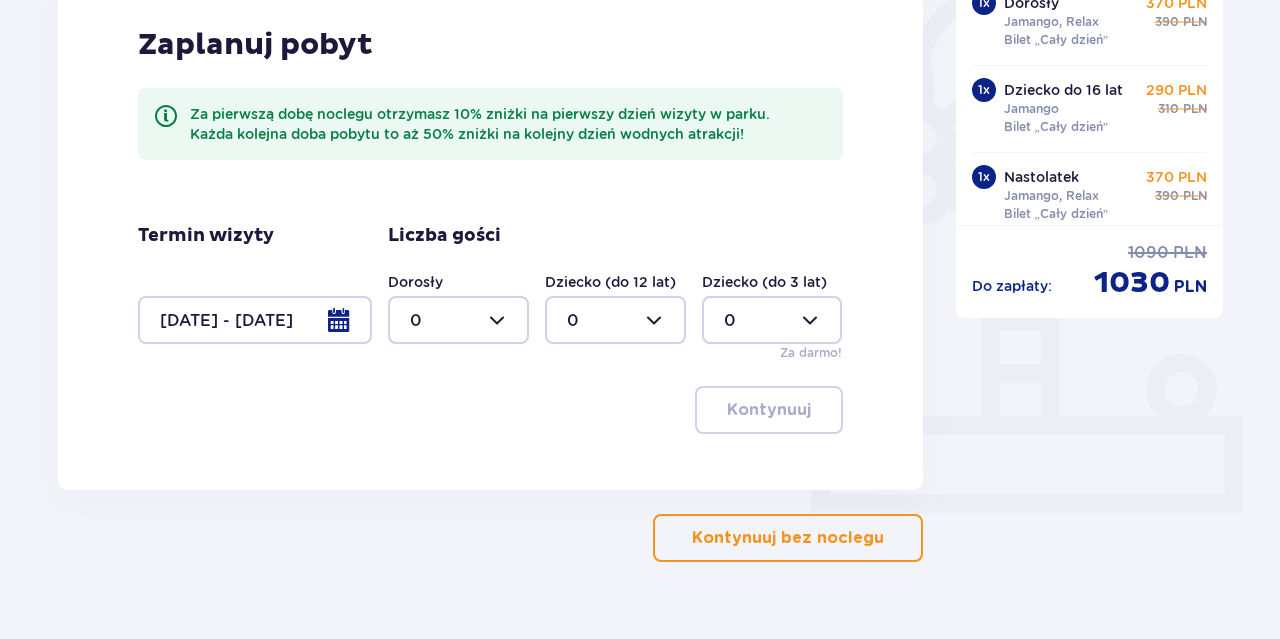 click at bounding box center (458, 320) 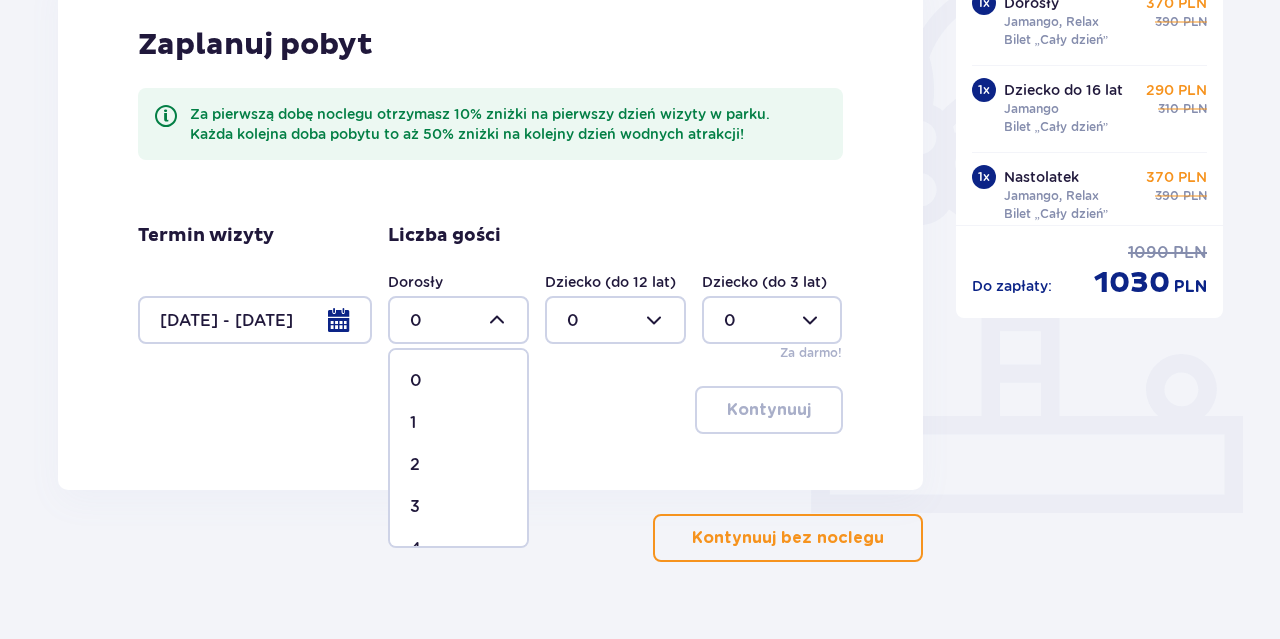 click on "1" at bounding box center (458, 423) 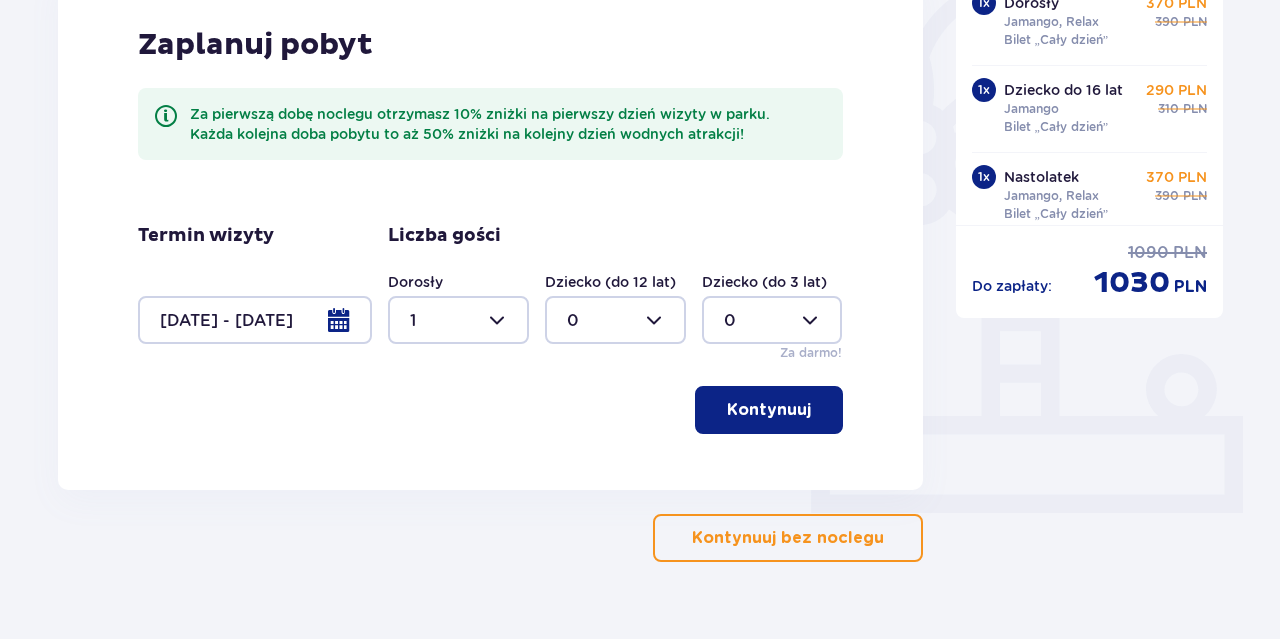 click at bounding box center [615, 320] 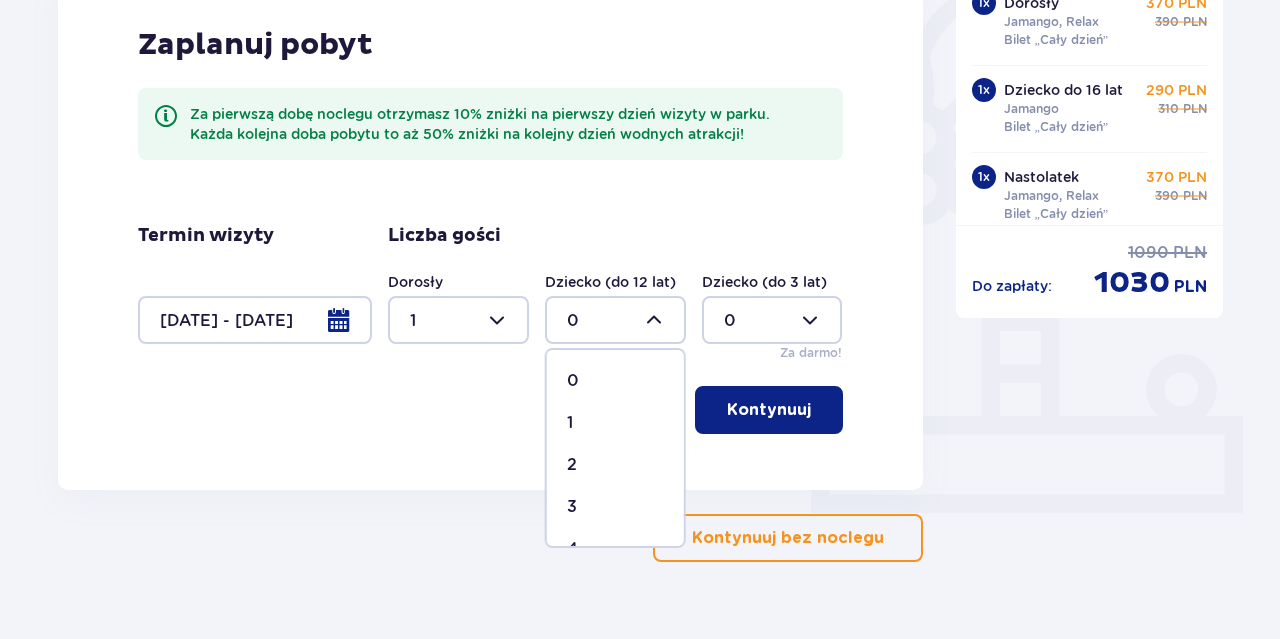click at bounding box center (458, 320) 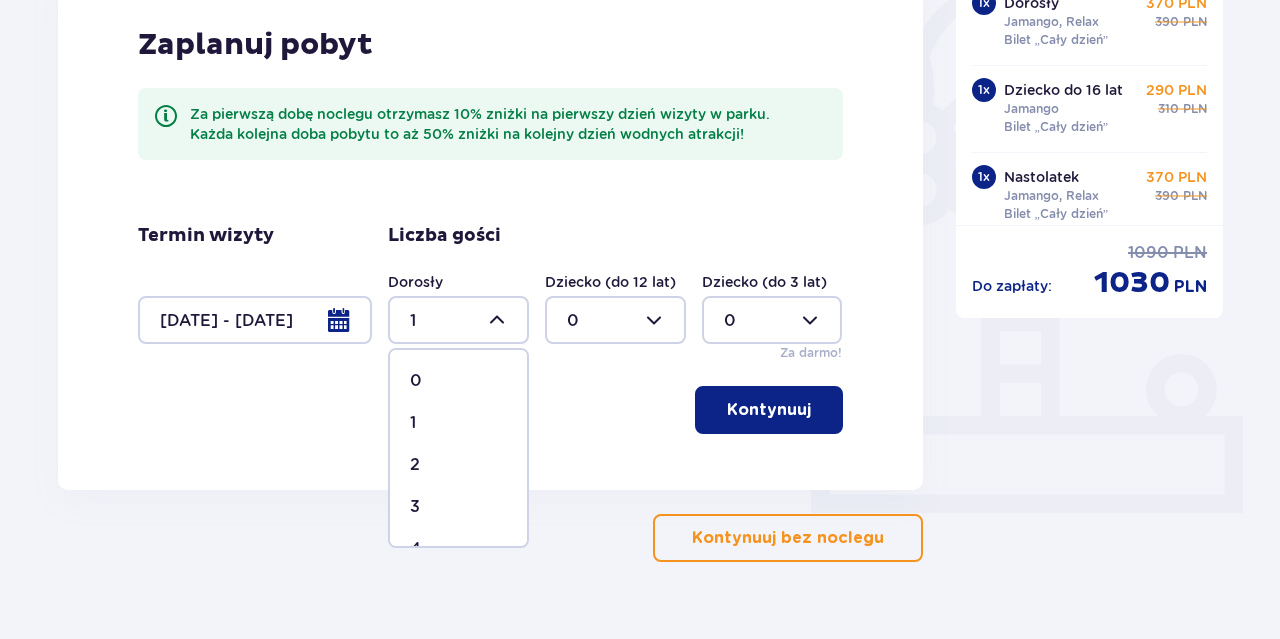 click on "2" at bounding box center [458, 465] 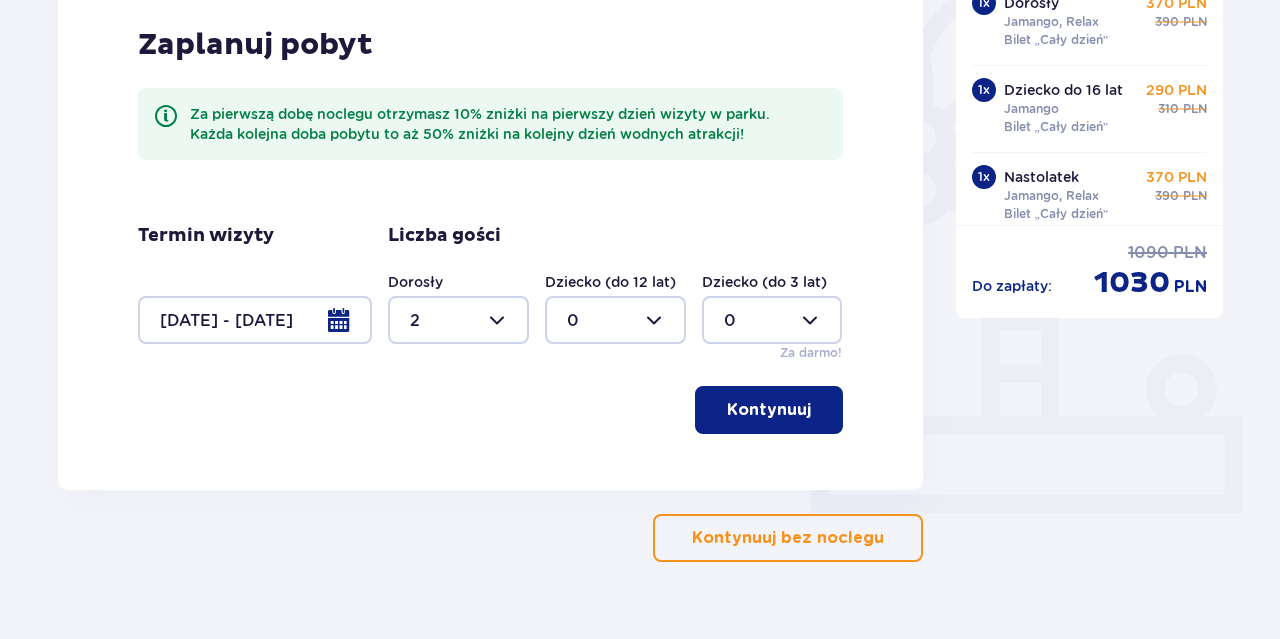 click at bounding box center (615, 320) 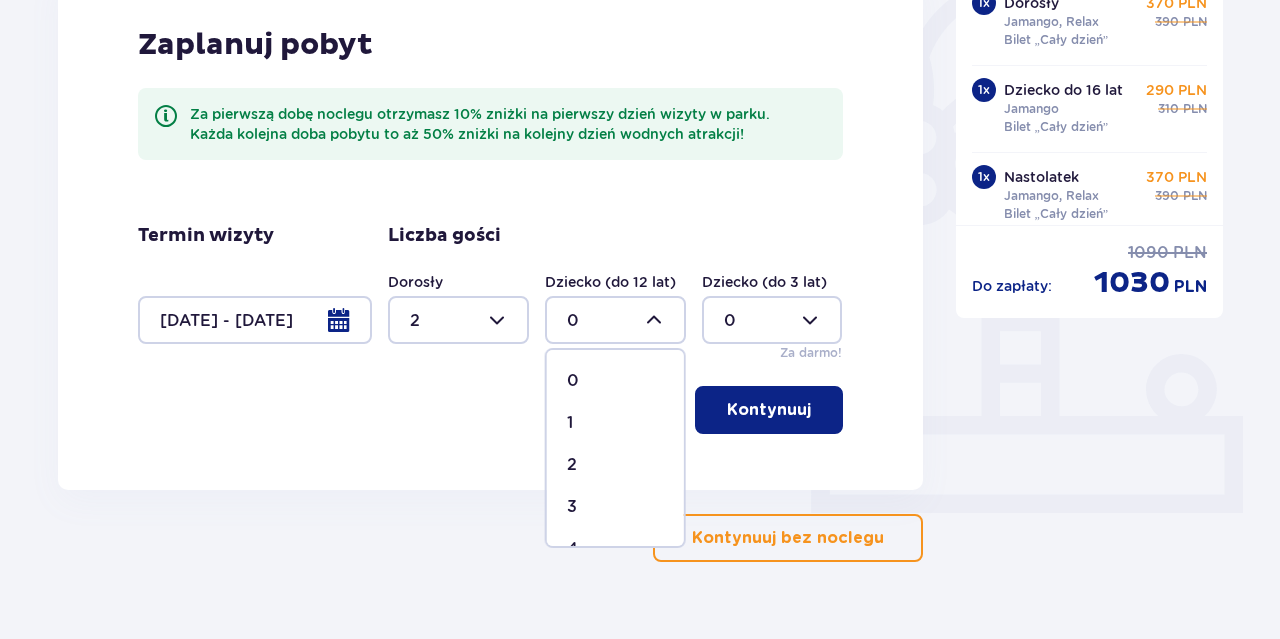 click on "1" at bounding box center [615, 423] 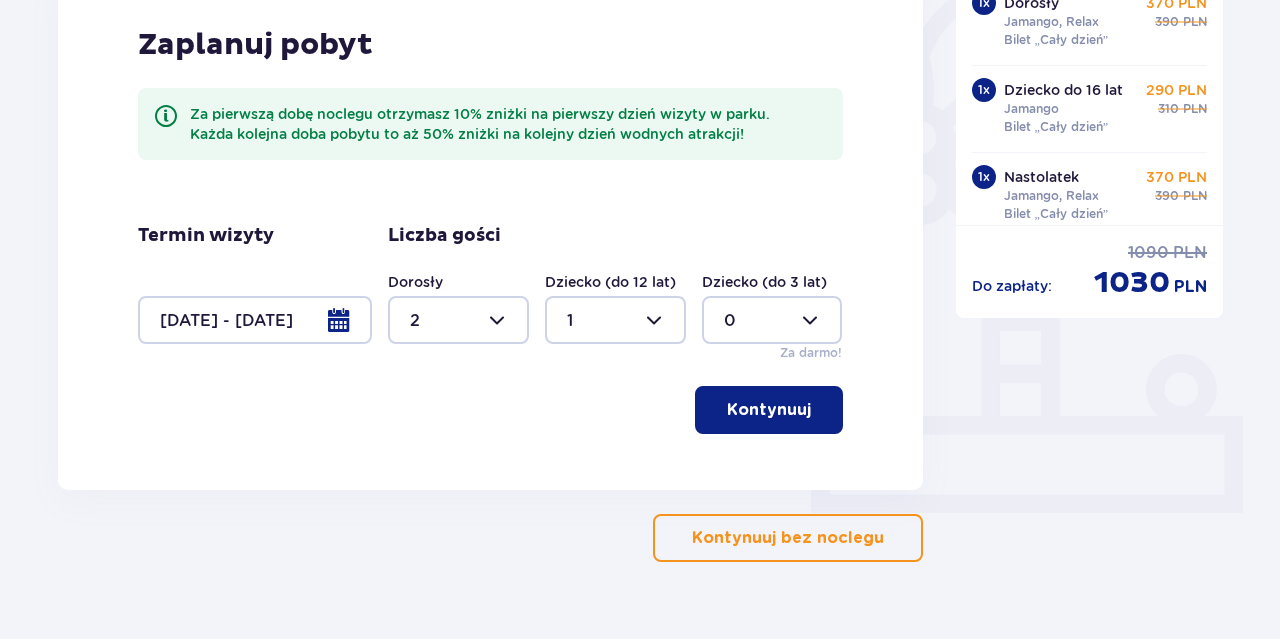 click on "Kontynuuj" at bounding box center (769, 410) 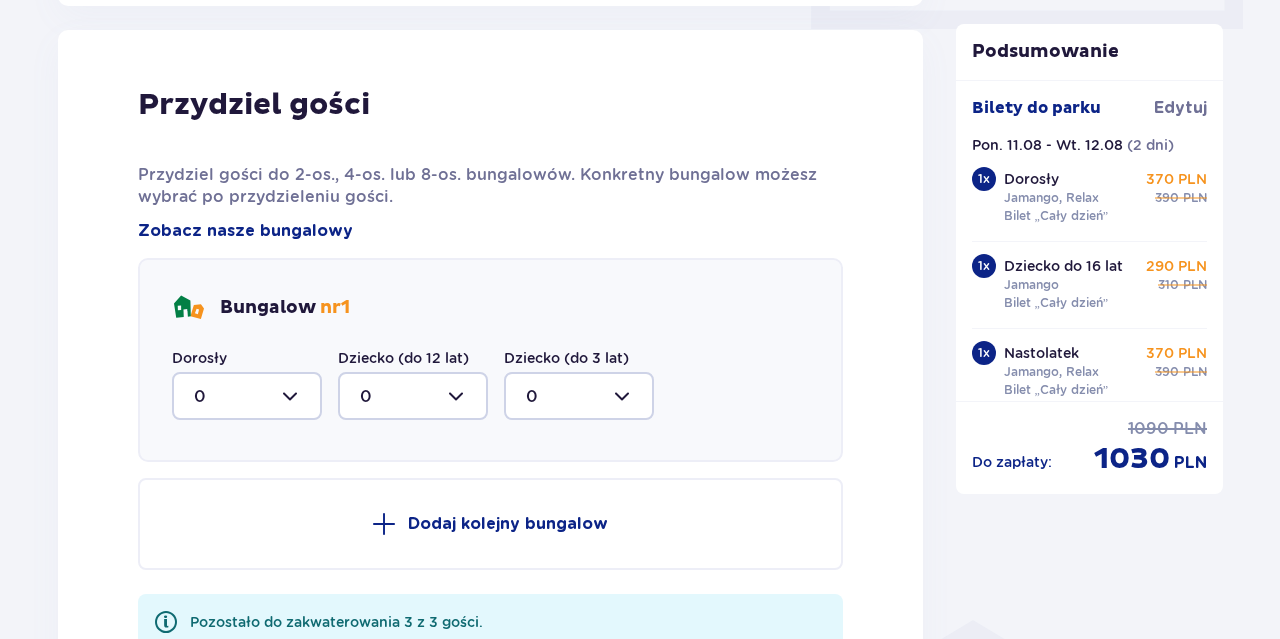 scroll, scrollTop: 1010, scrollLeft: 0, axis: vertical 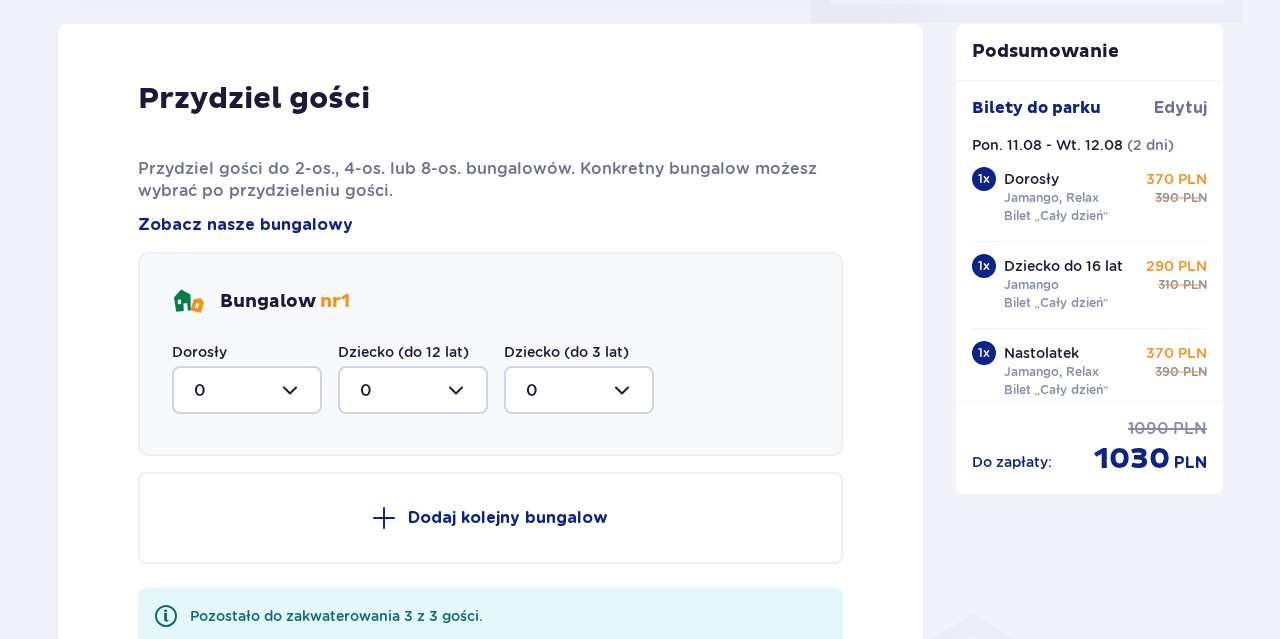 click at bounding box center (247, 390) 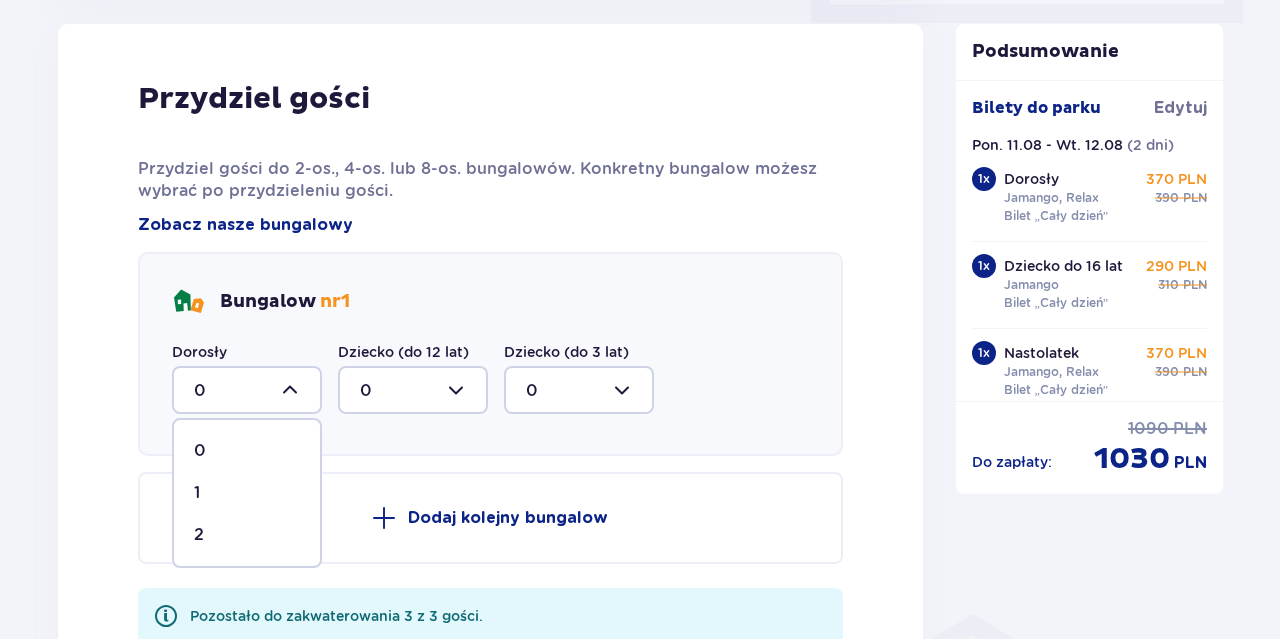 click on "1" at bounding box center [247, 493] 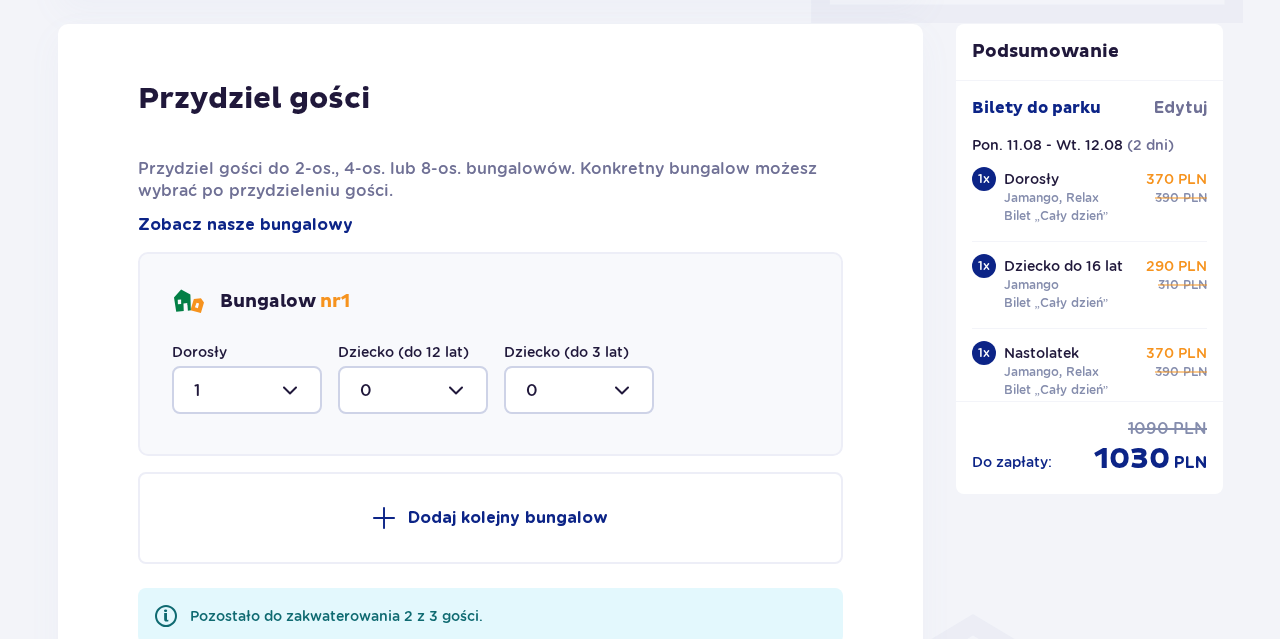 click at bounding box center [413, 390] 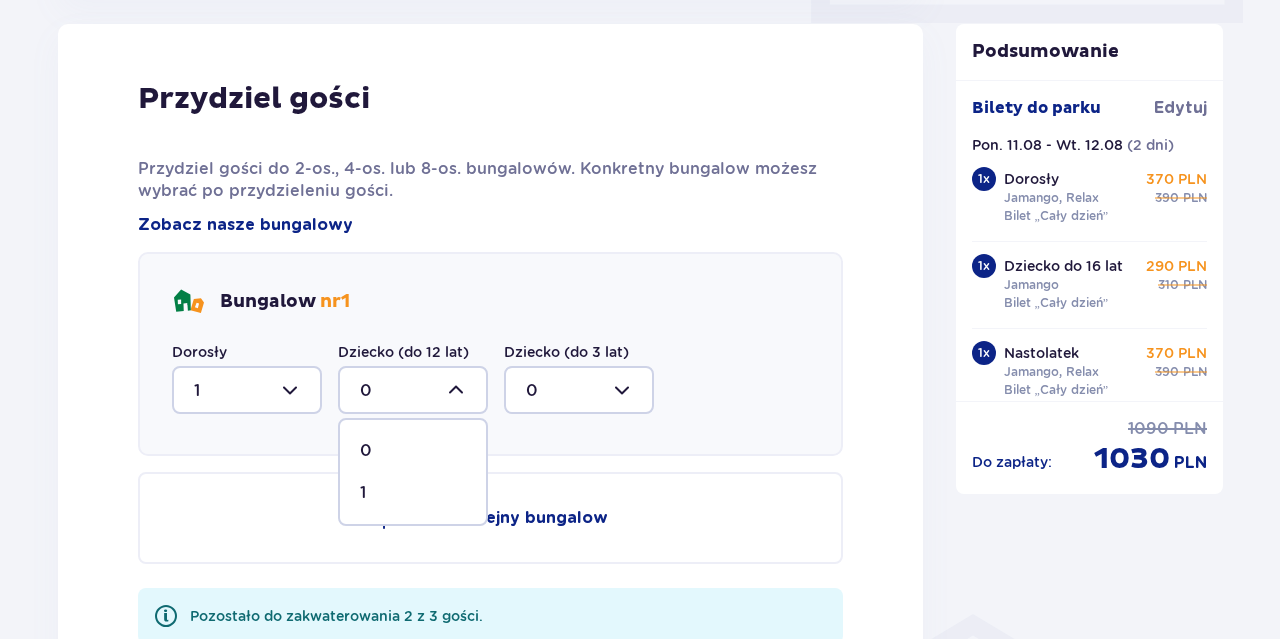 click at bounding box center (247, 390) 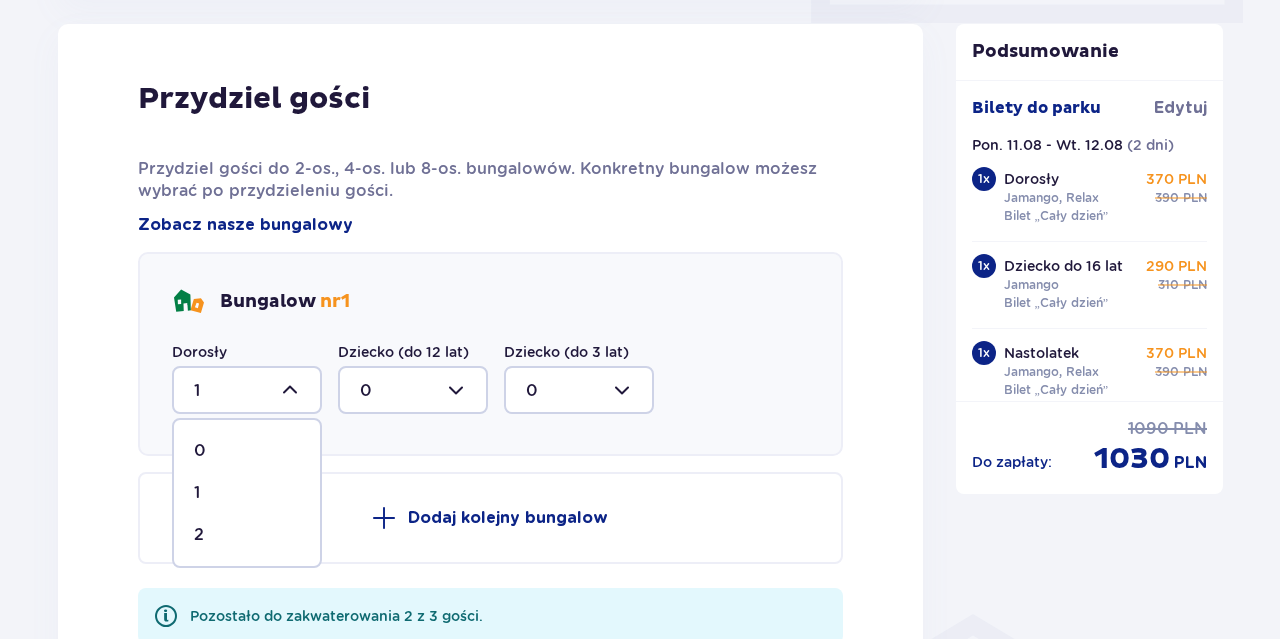 click on "2" at bounding box center [247, 535] 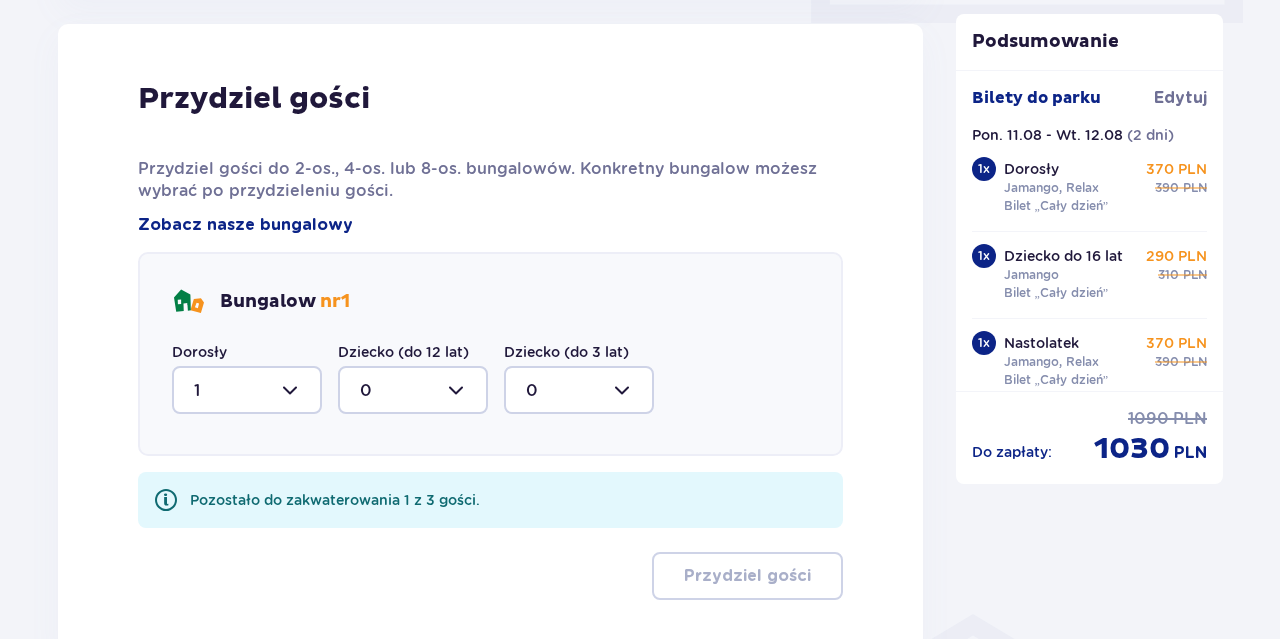 type on "2" 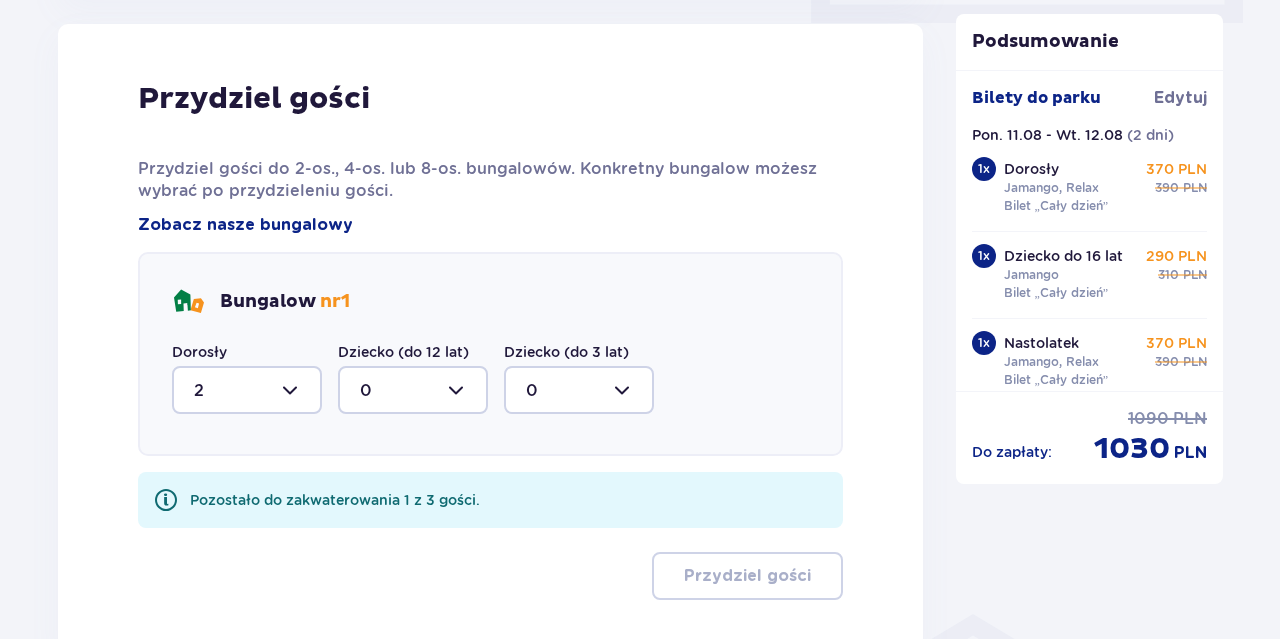 click at bounding box center (413, 390) 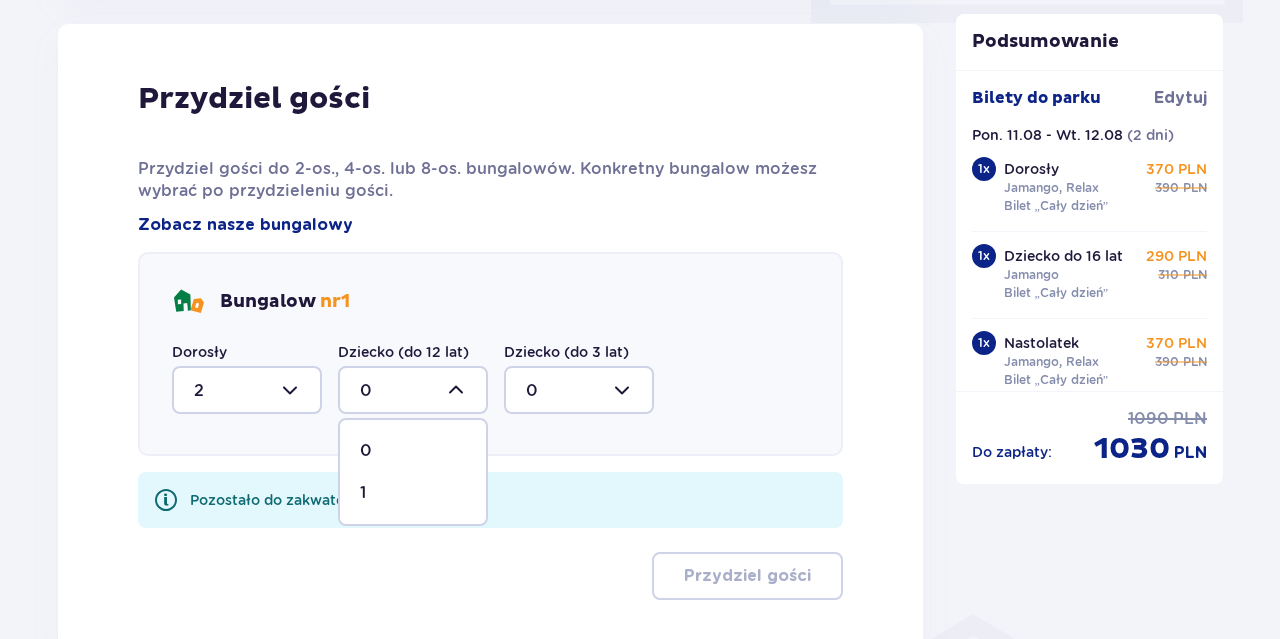 click on "1" at bounding box center (413, 493) 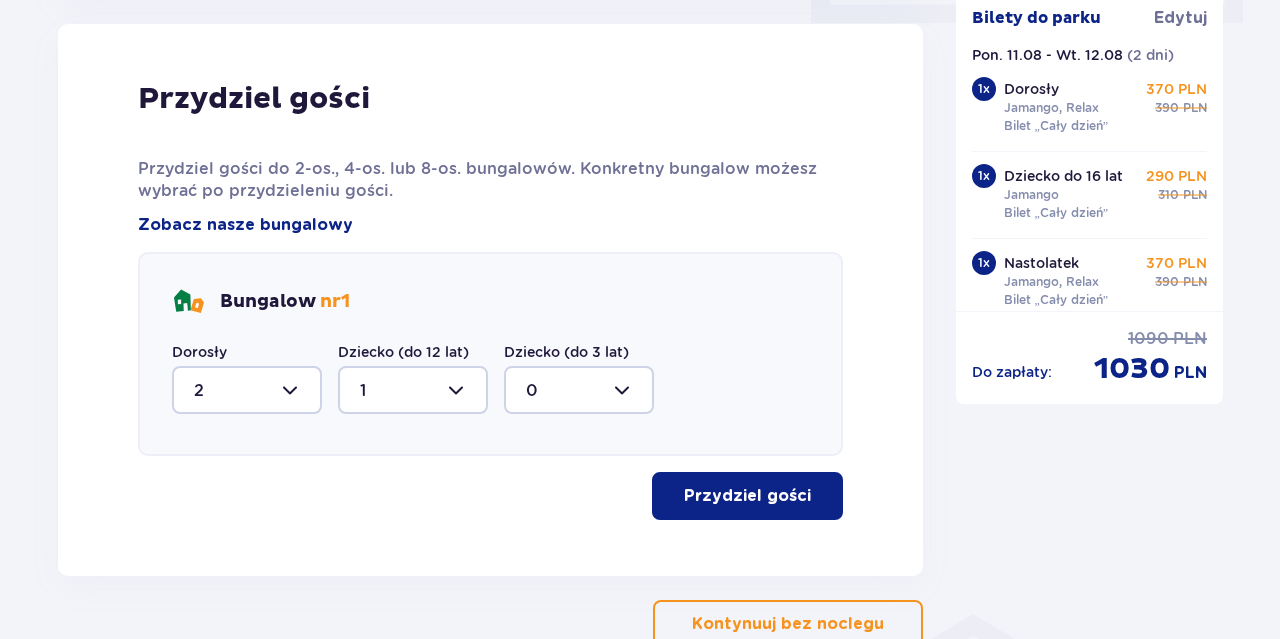 click on "Przydziel gości" at bounding box center (747, 496) 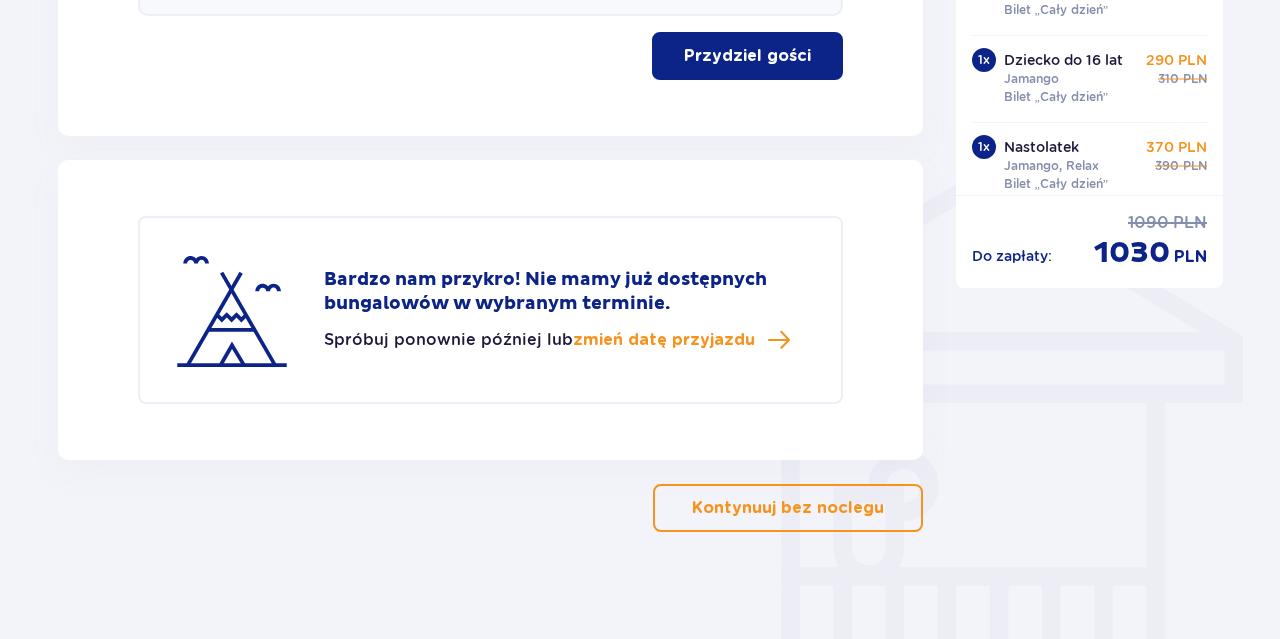 scroll, scrollTop: 1462, scrollLeft: 0, axis: vertical 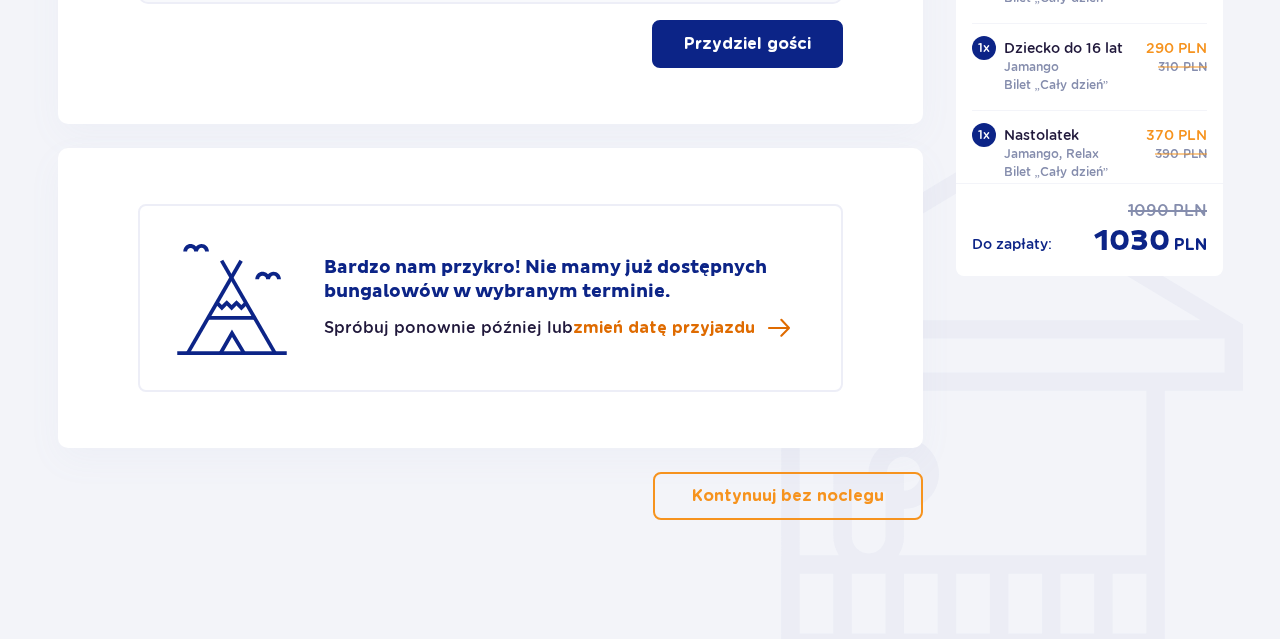 click on "zmień datę przyjazdu" at bounding box center (664, 328) 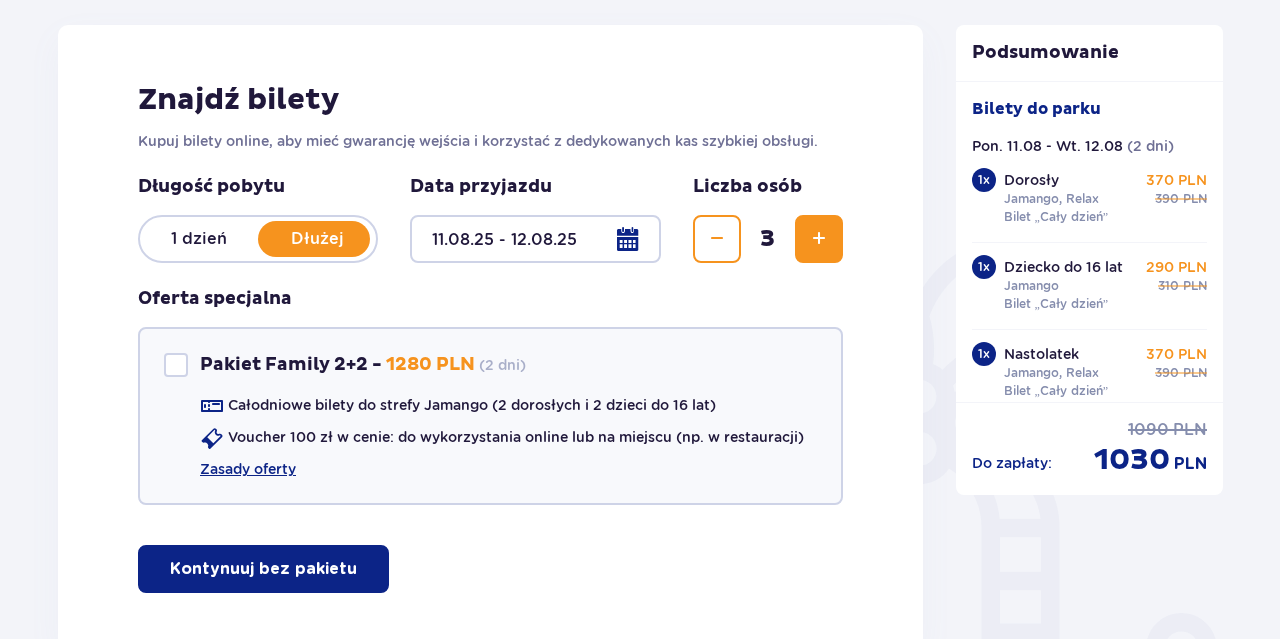 scroll, scrollTop: 312, scrollLeft: 0, axis: vertical 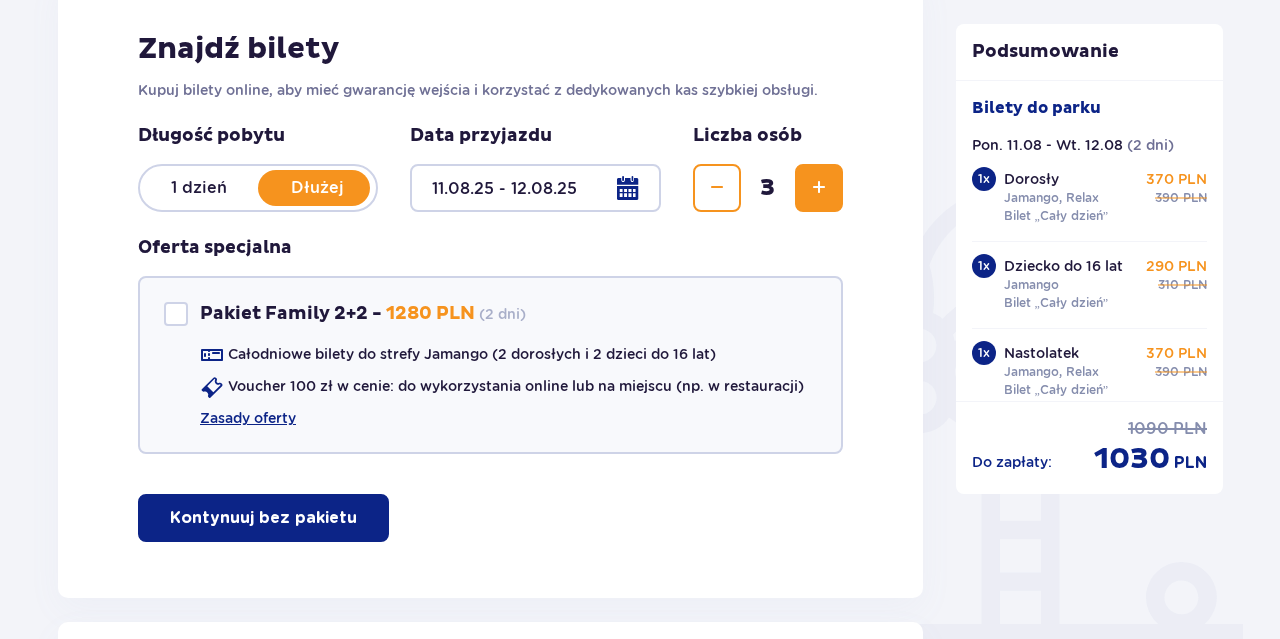 click at bounding box center [535, 188] 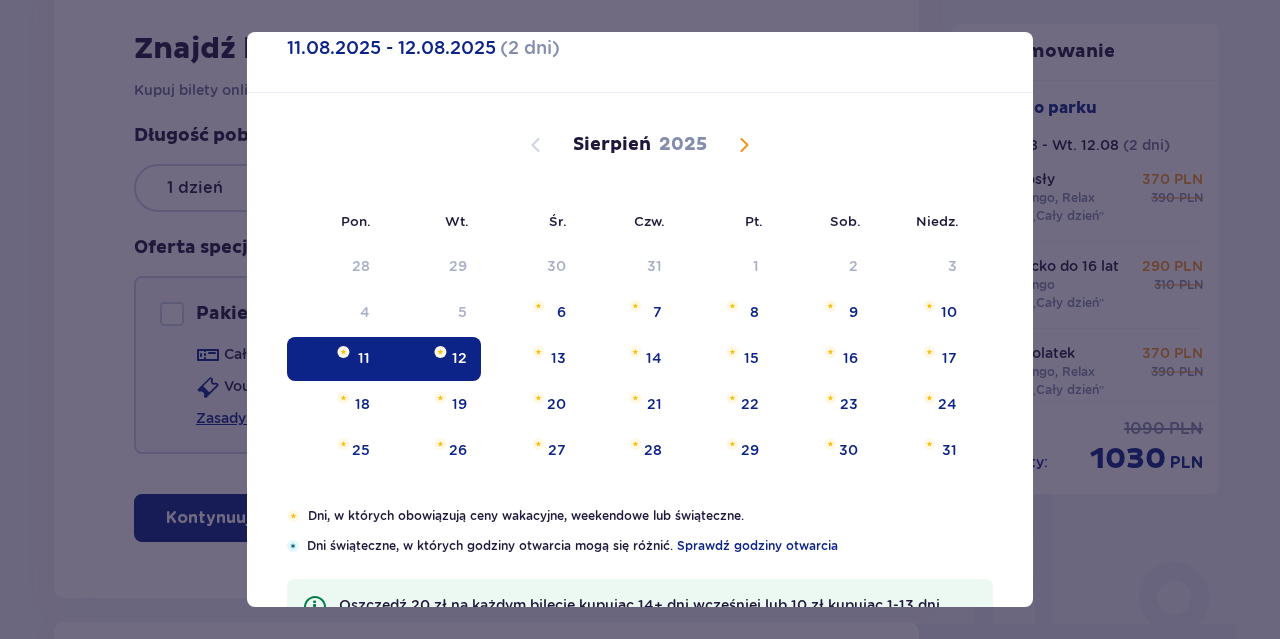 scroll, scrollTop: 21, scrollLeft: 0, axis: vertical 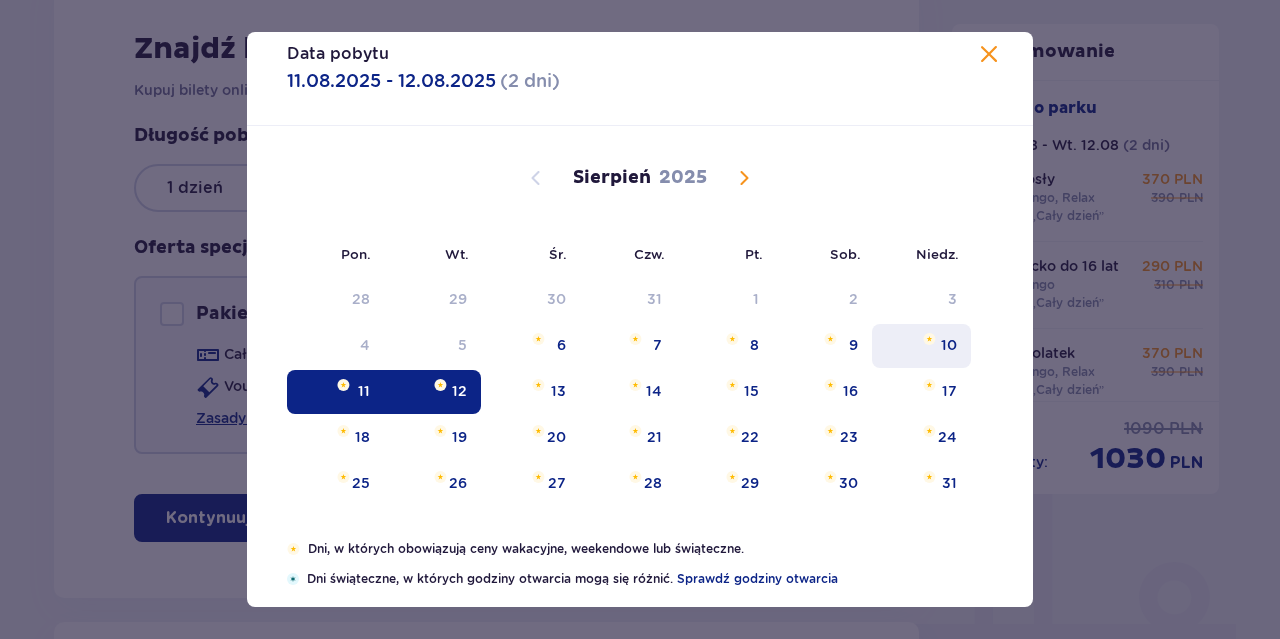 click on "10" at bounding box center [921, 346] 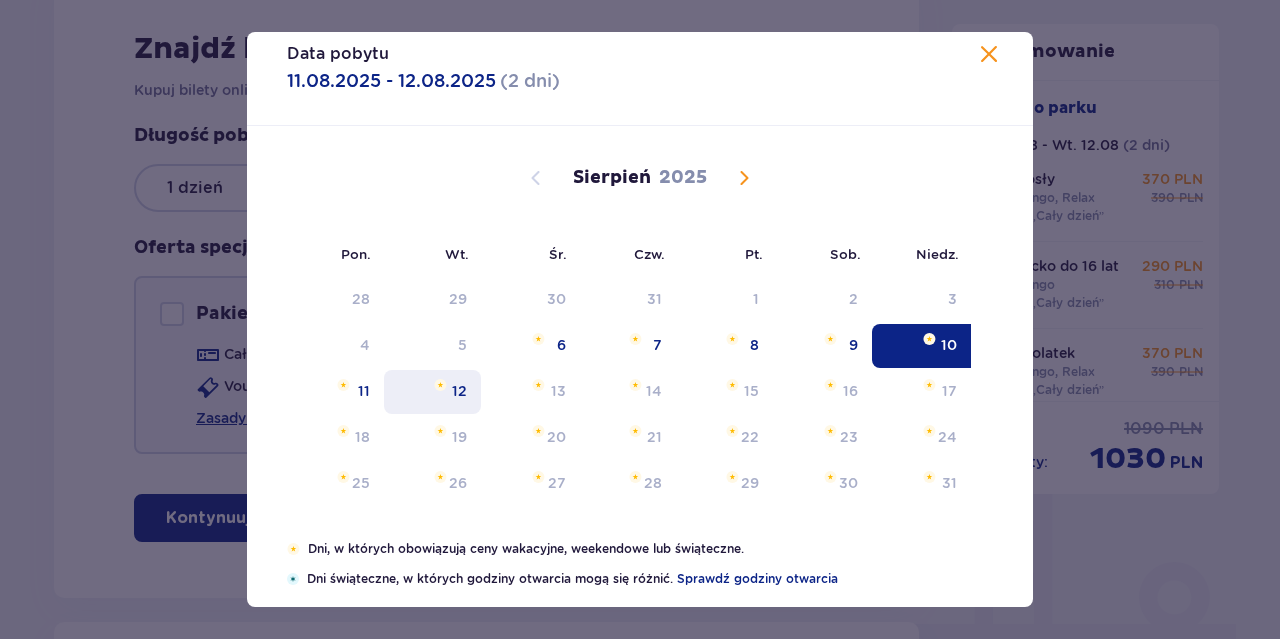 click on "12" at bounding box center [459, 391] 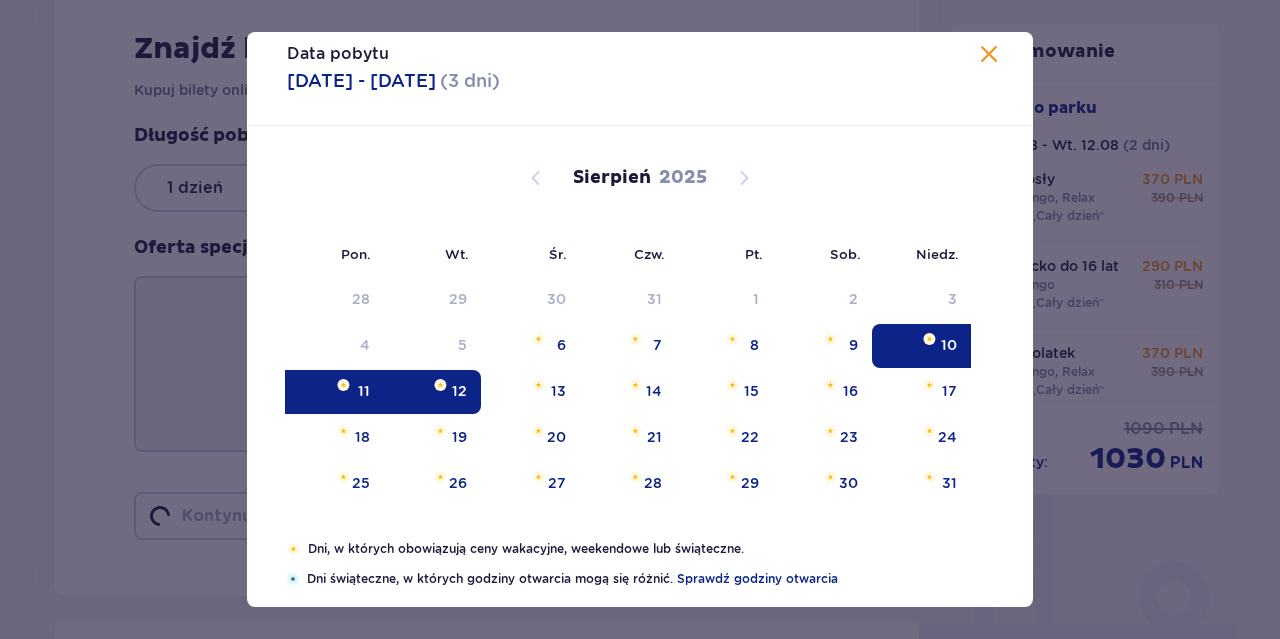 type on "10.08.25 - 12.08.25" 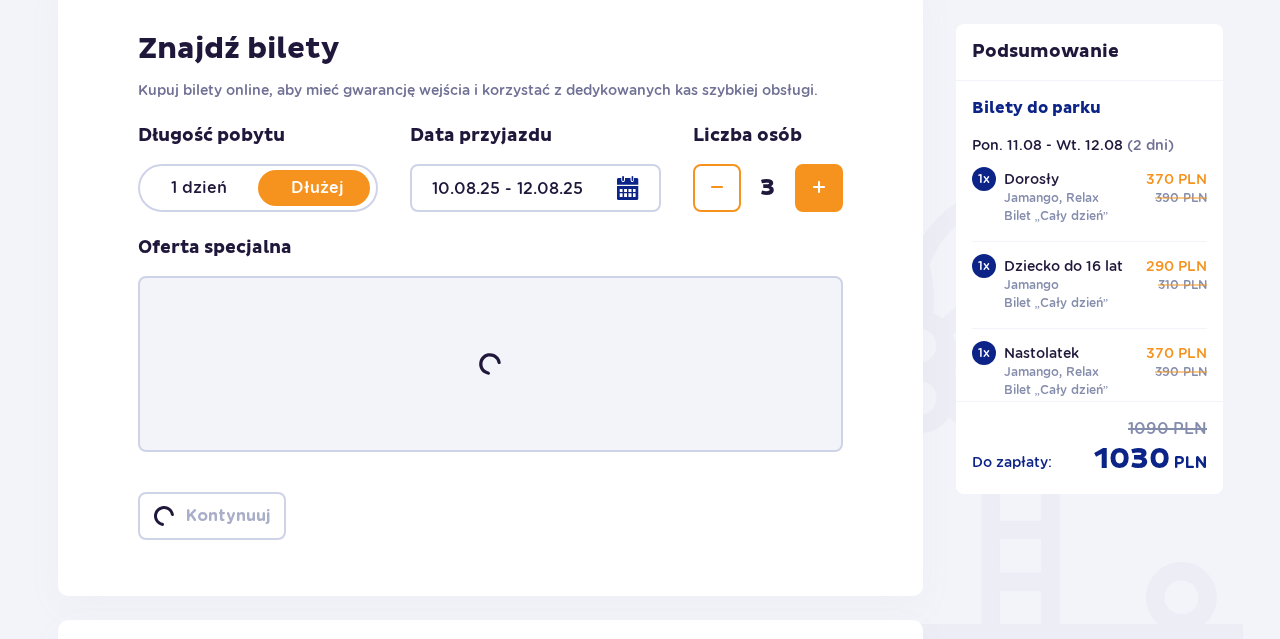scroll, scrollTop: 148, scrollLeft: 0, axis: vertical 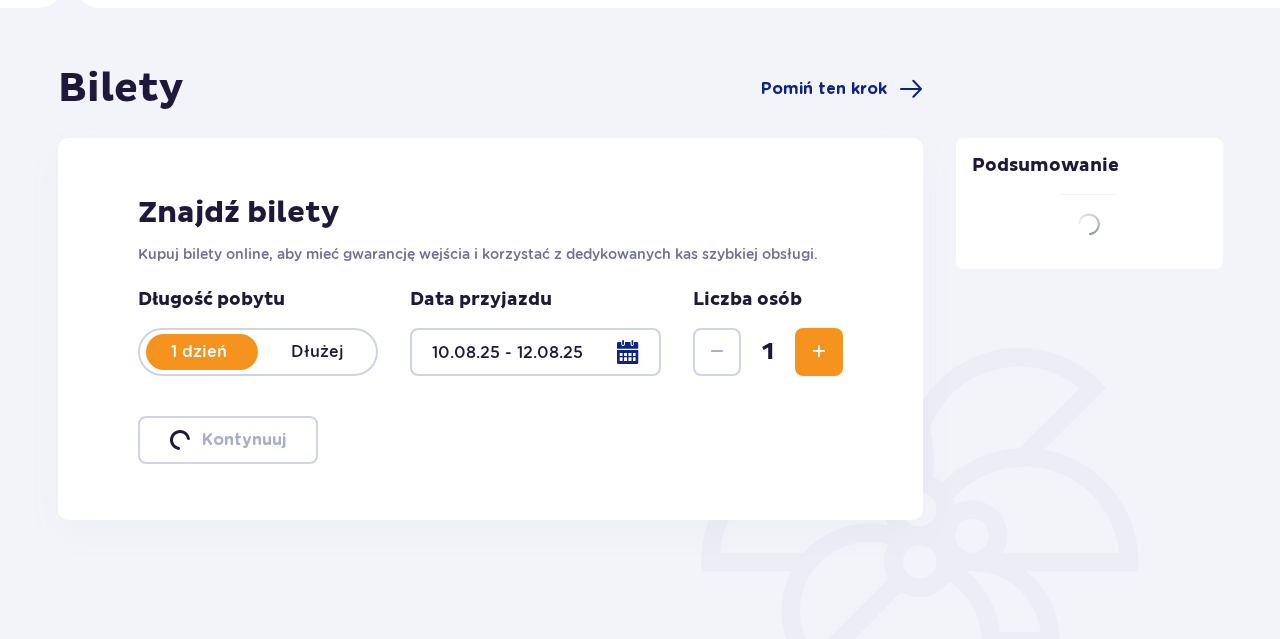 type 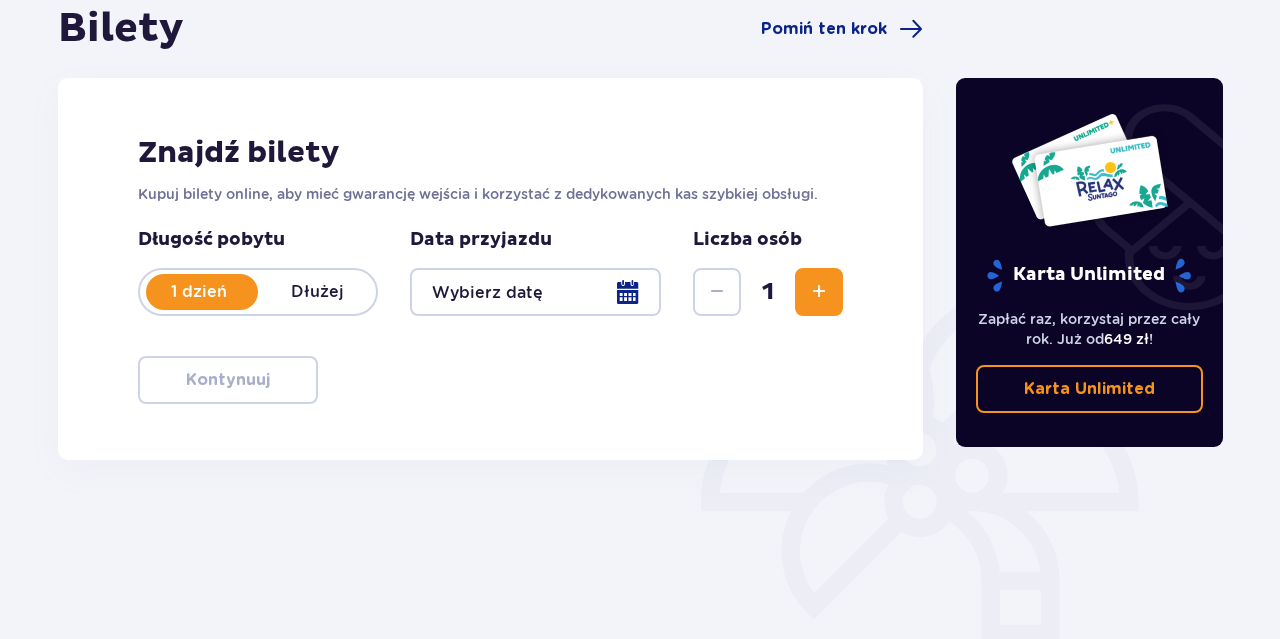 scroll, scrollTop: 0, scrollLeft: 0, axis: both 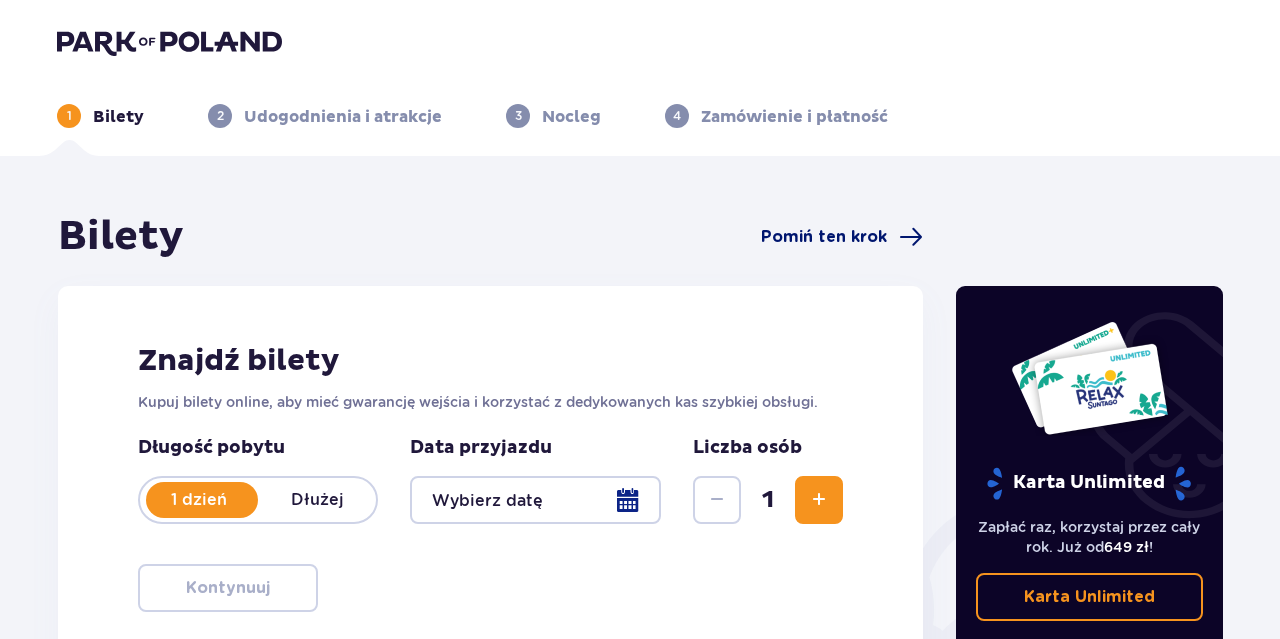 click on "Pomiń ten krok" at bounding box center (824, 237) 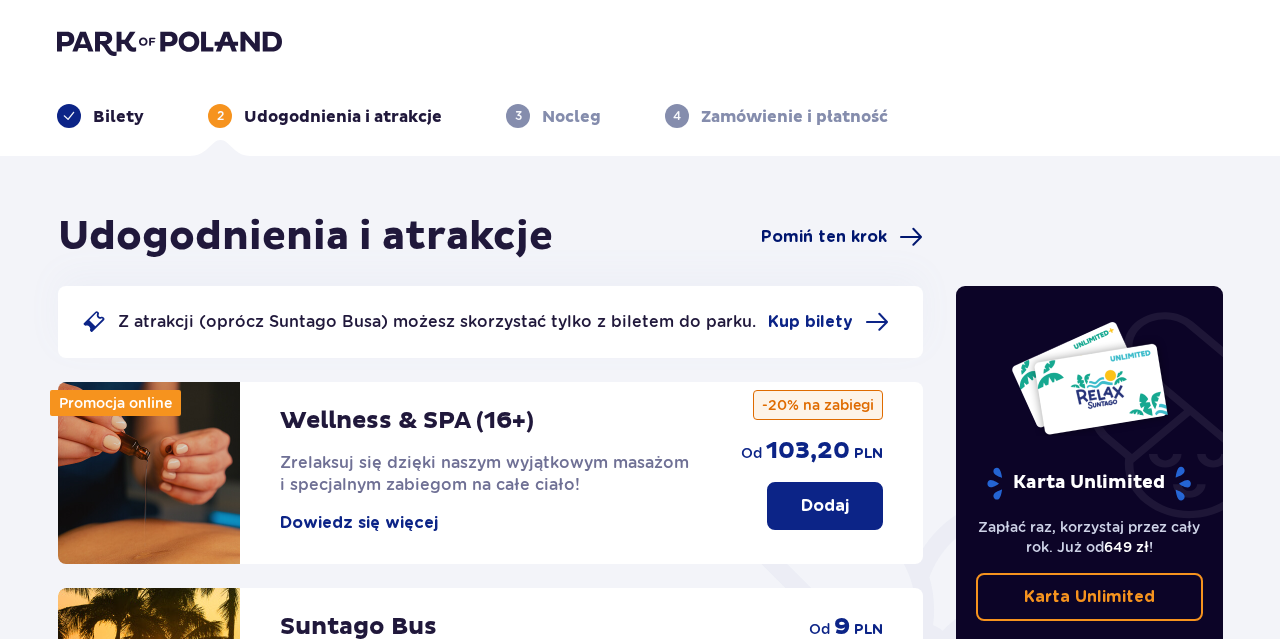 click on "Pomiń ten krok" at bounding box center (824, 237) 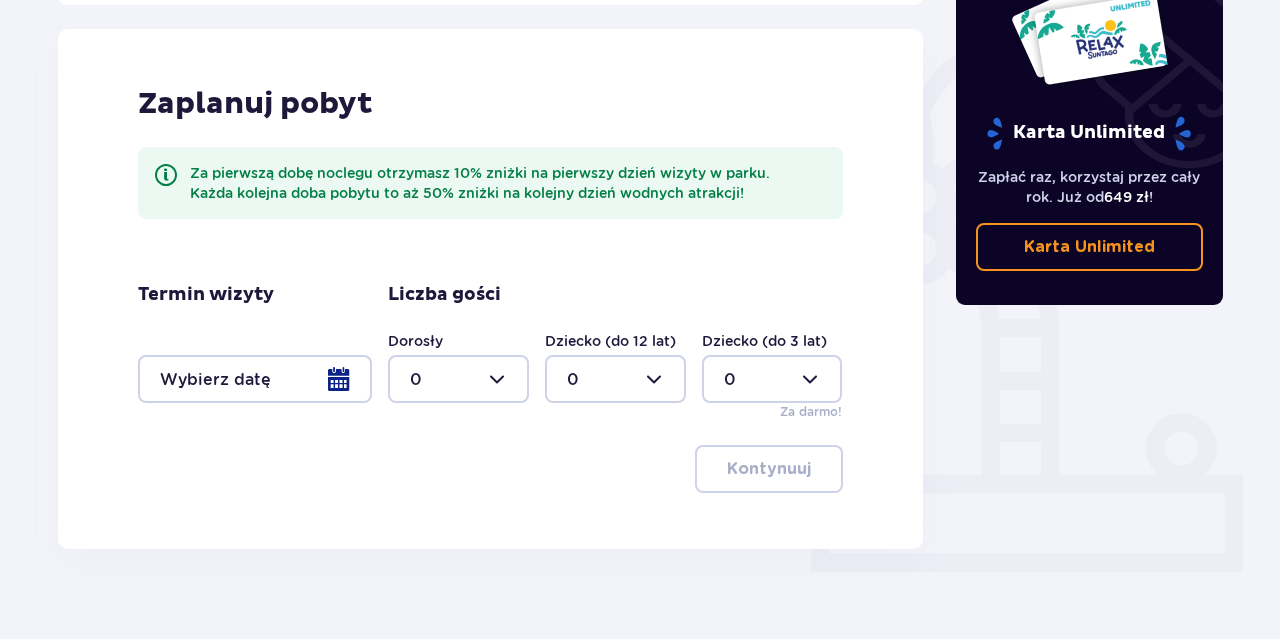 scroll, scrollTop: 490, scrollLeft: 0, axis: vertical 